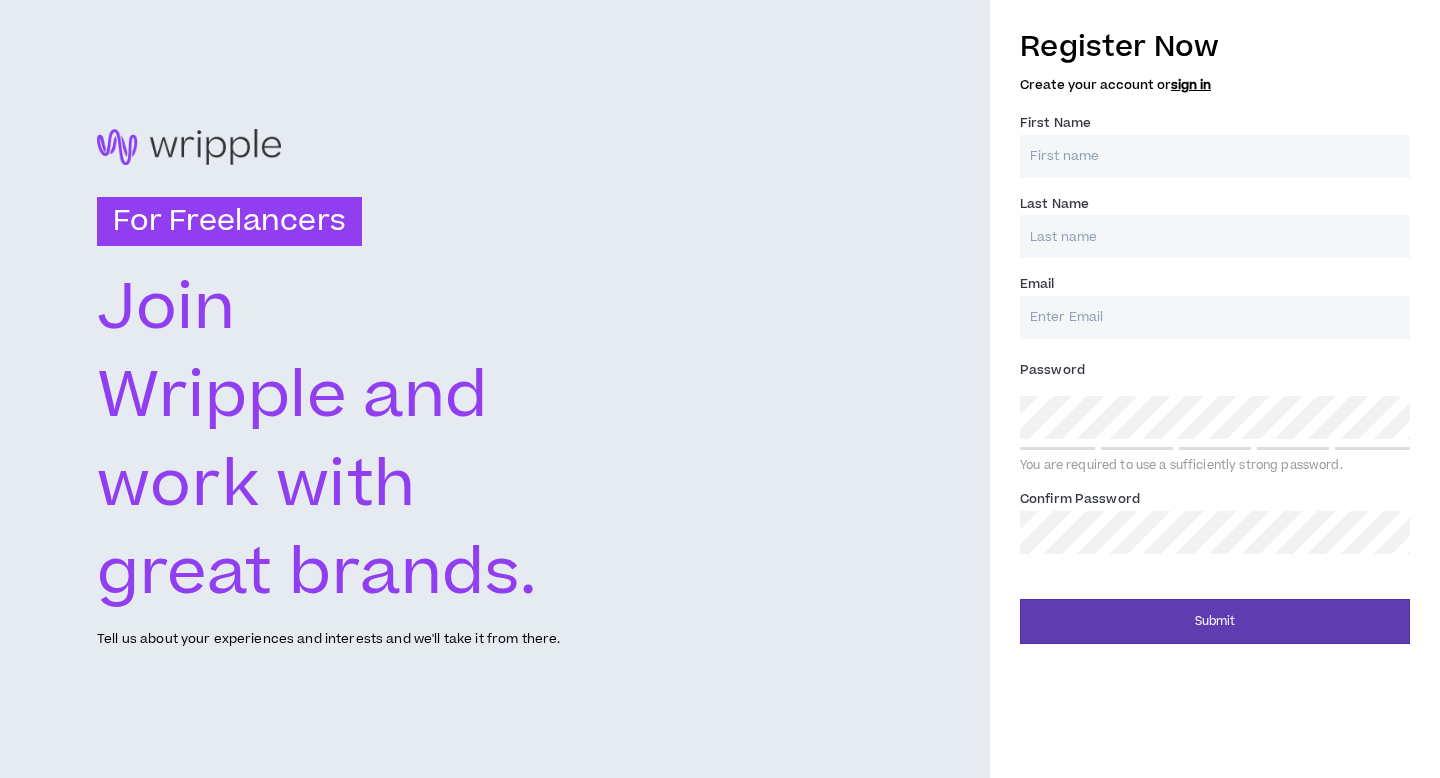 scroll, scrollTop: 0, scrollLeft: 0, axis: both 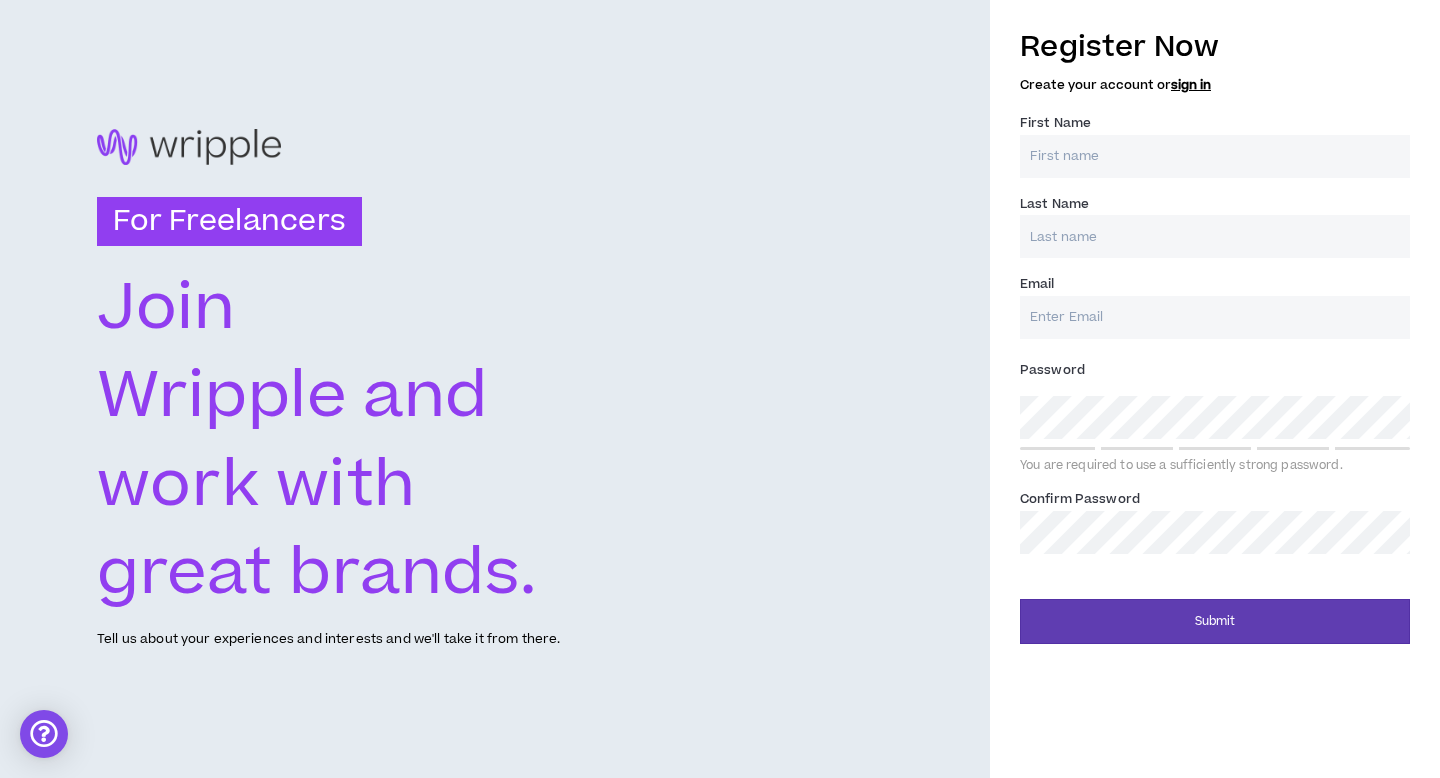click on "First Name  *" at bounding box center [1215, 156] 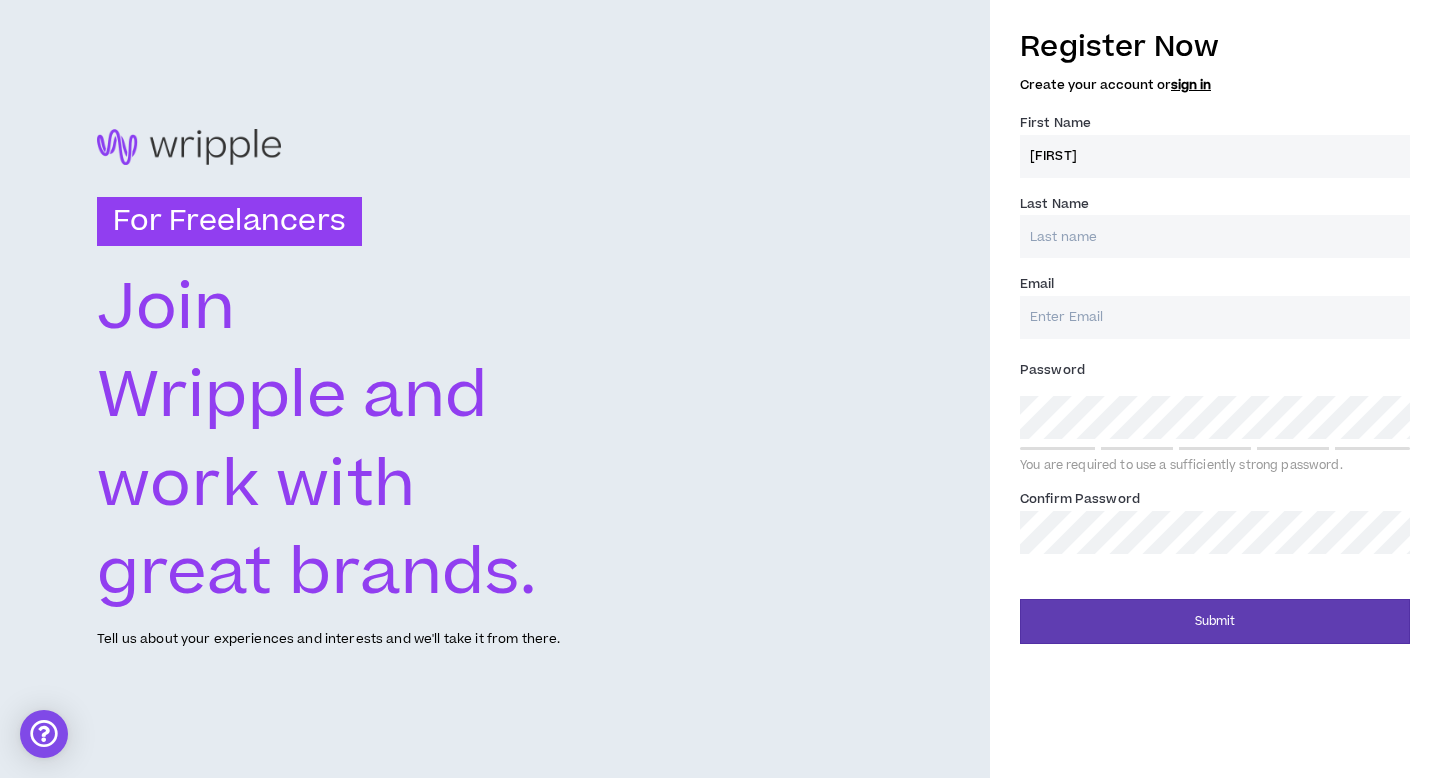 type on "[FIRST]" 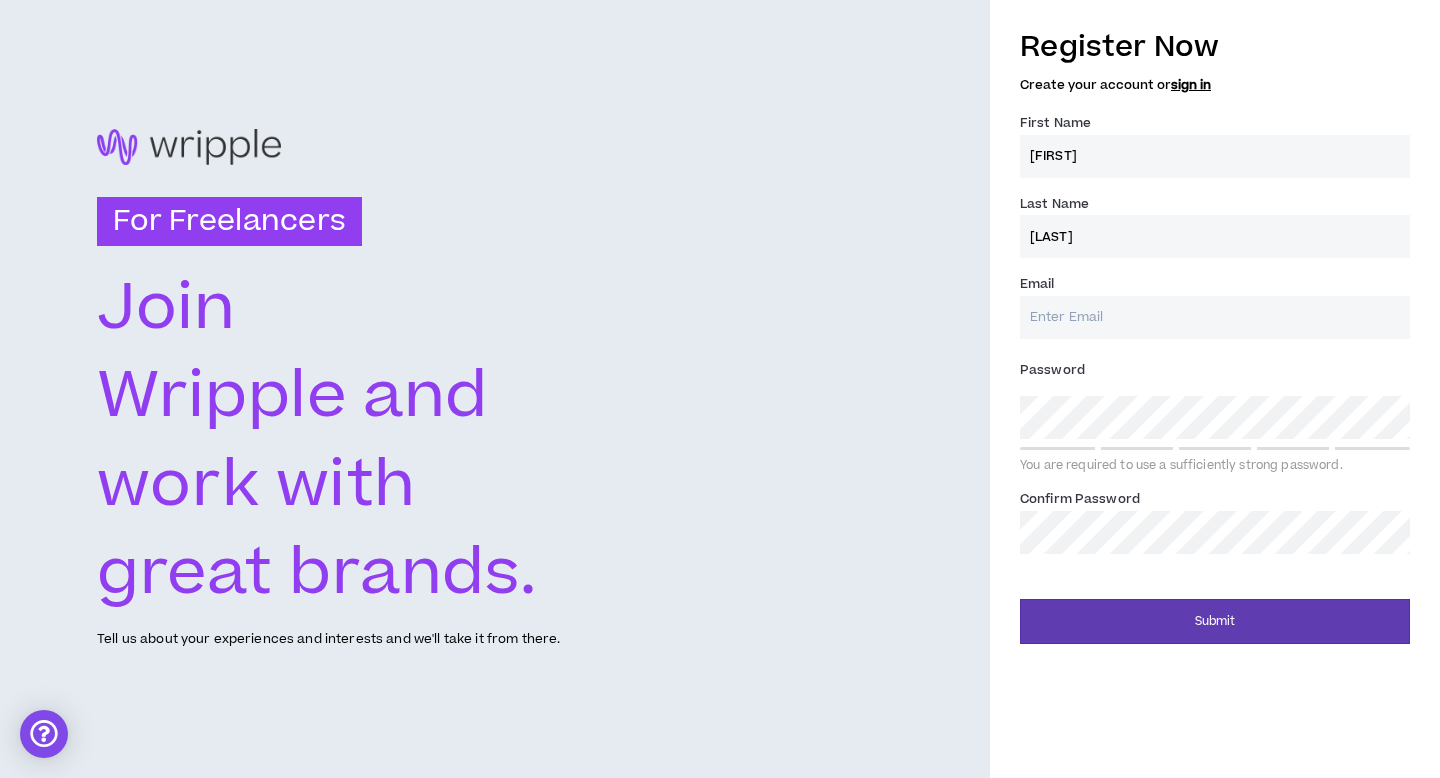 type on "[LAST]" 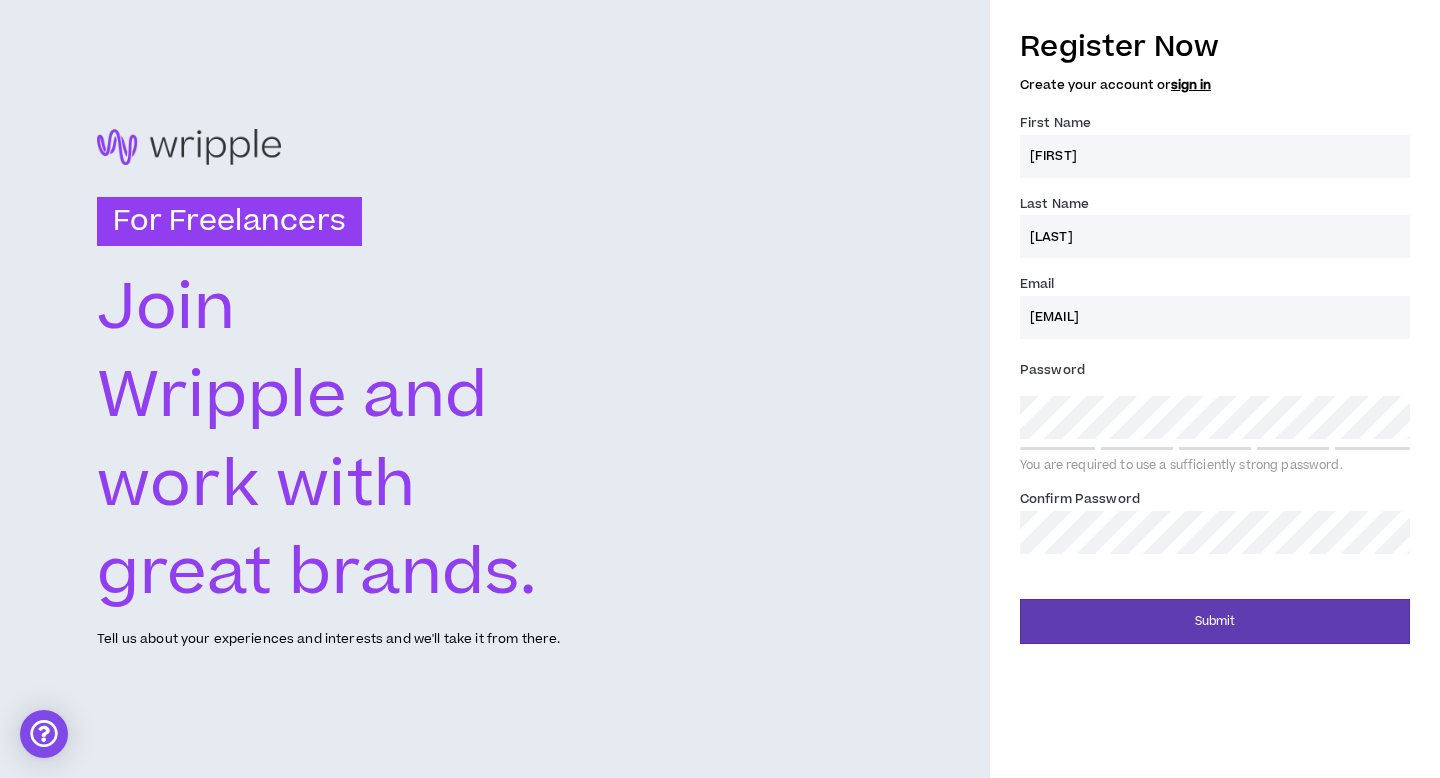 type on "[EMAIL]" 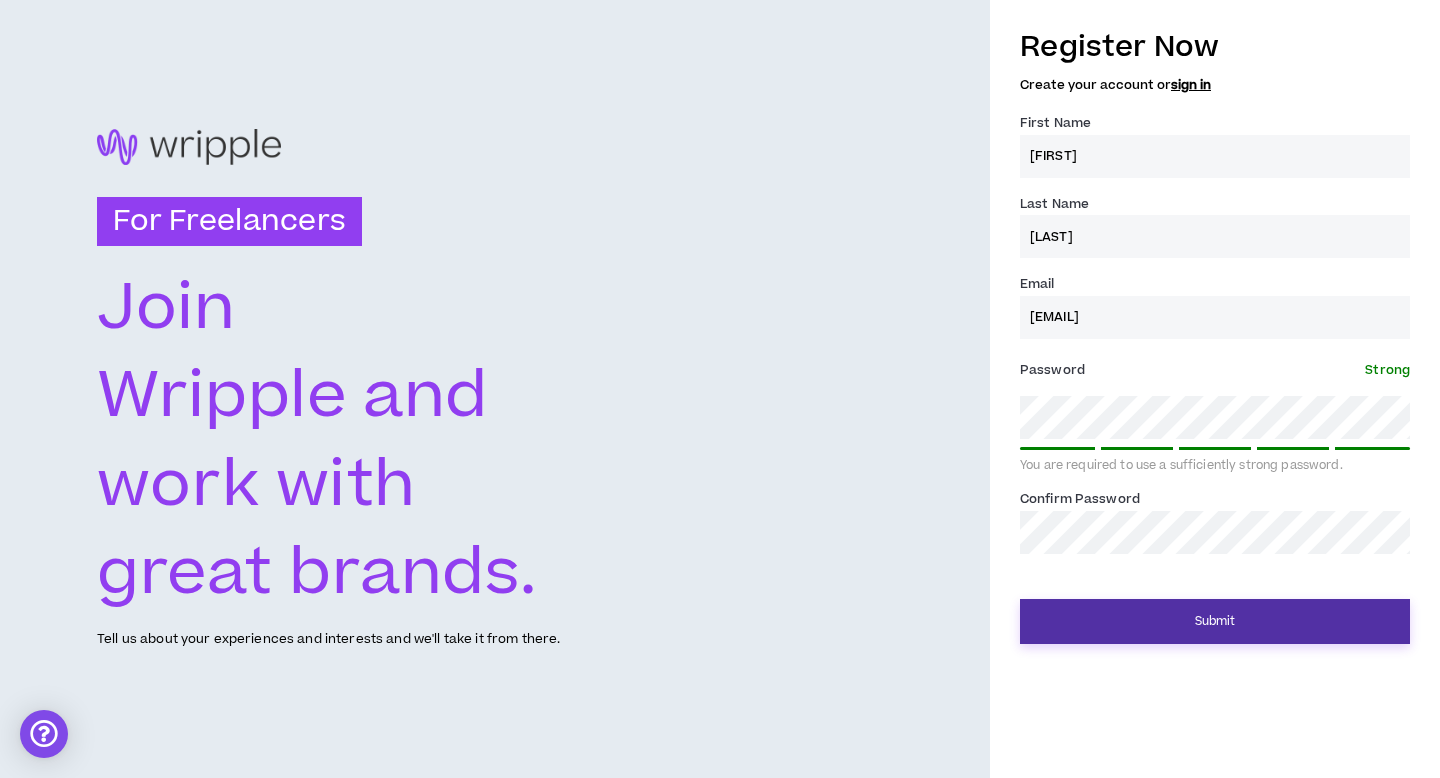 click on "Submit" at bounding box center [1215, 621] 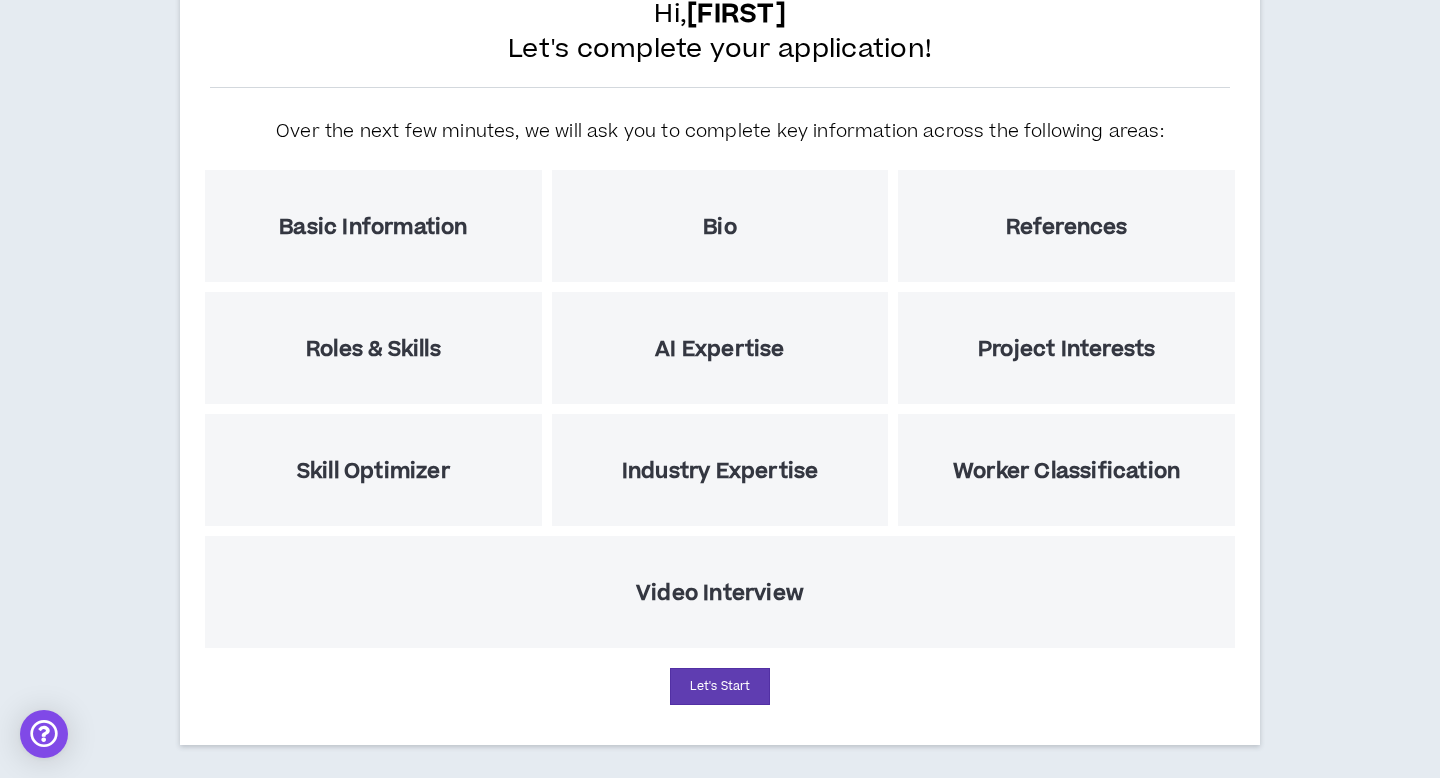scroll, scrollTop: 155, scrollLeft: 0, axis: vertical 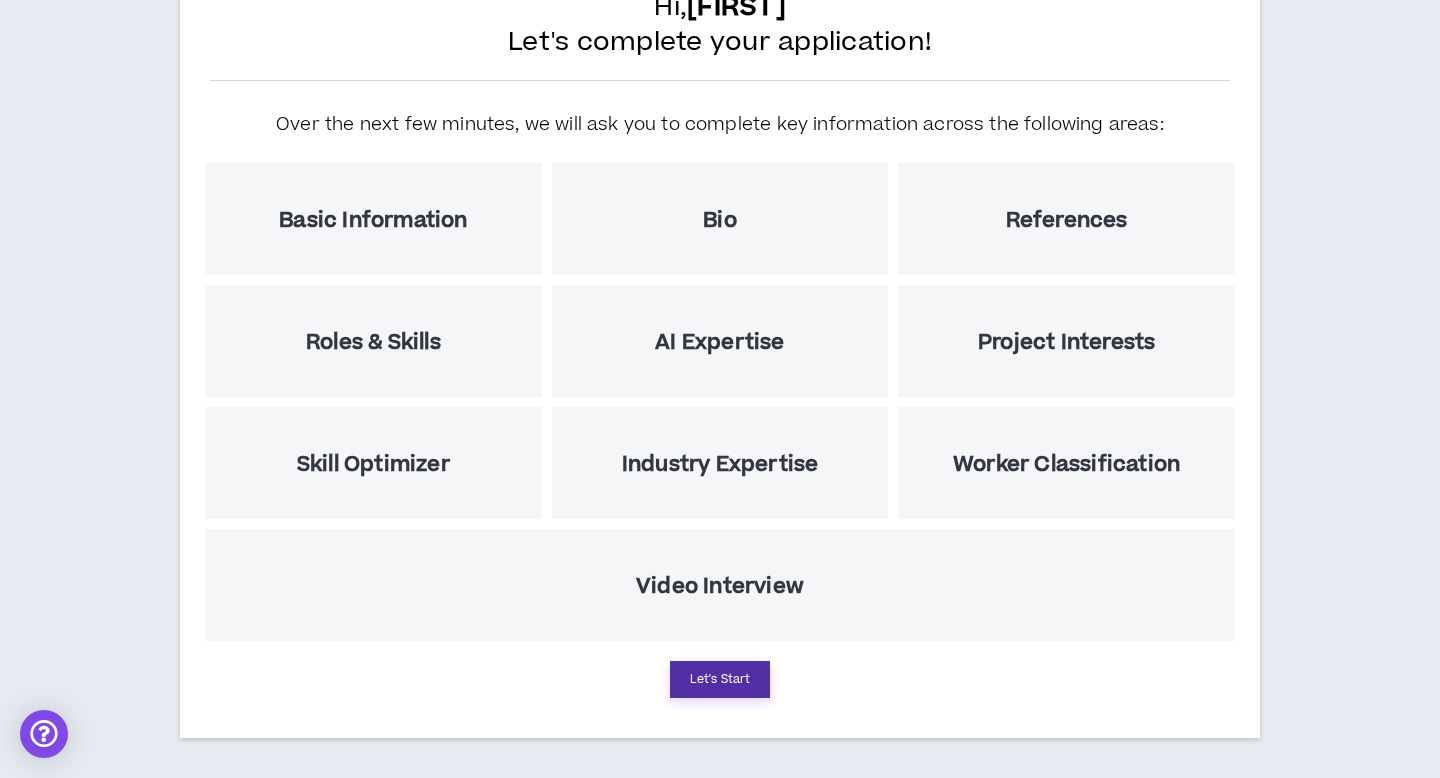 click on "Let's Start" at bounding box center [720, 679] 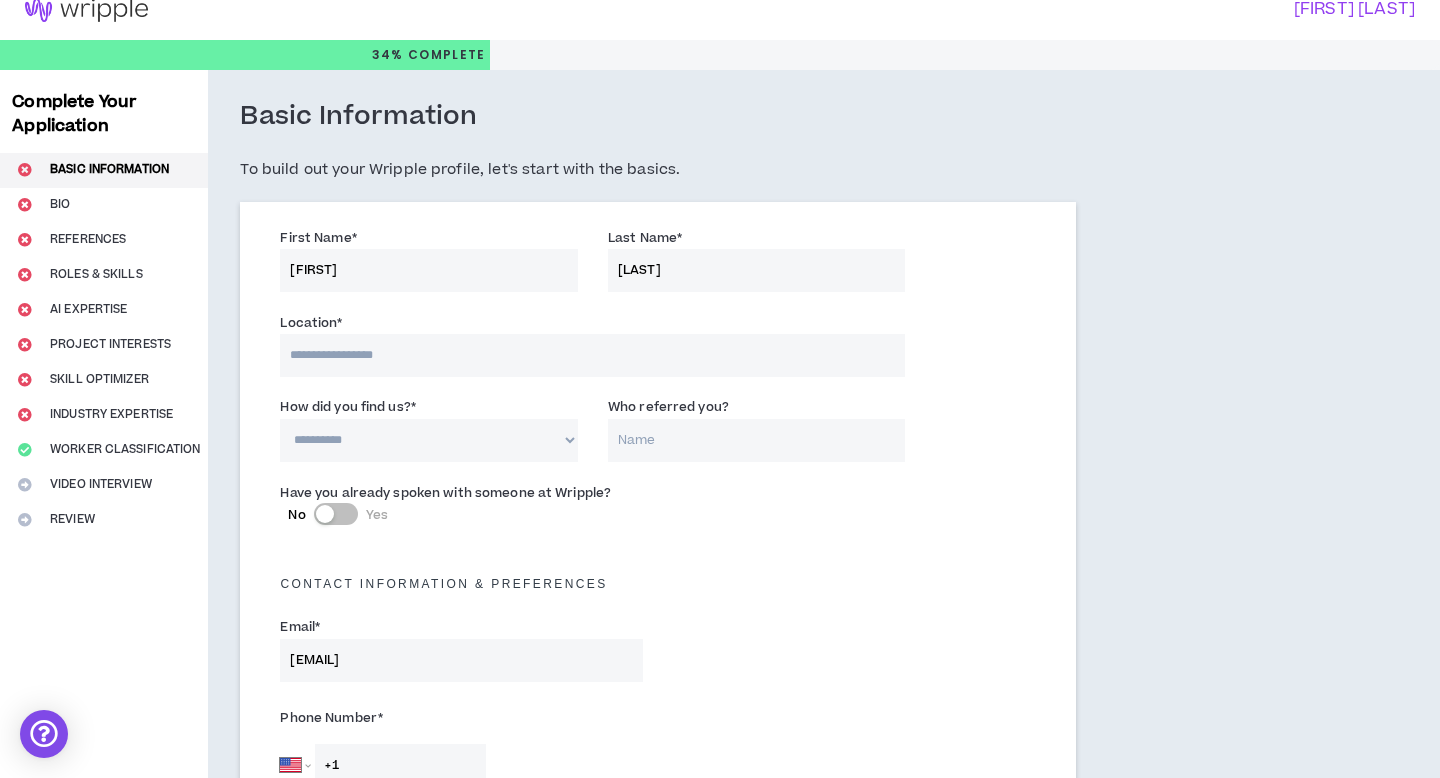 scroll, scrollTop: 0, scrollLeft: 0, axis: both 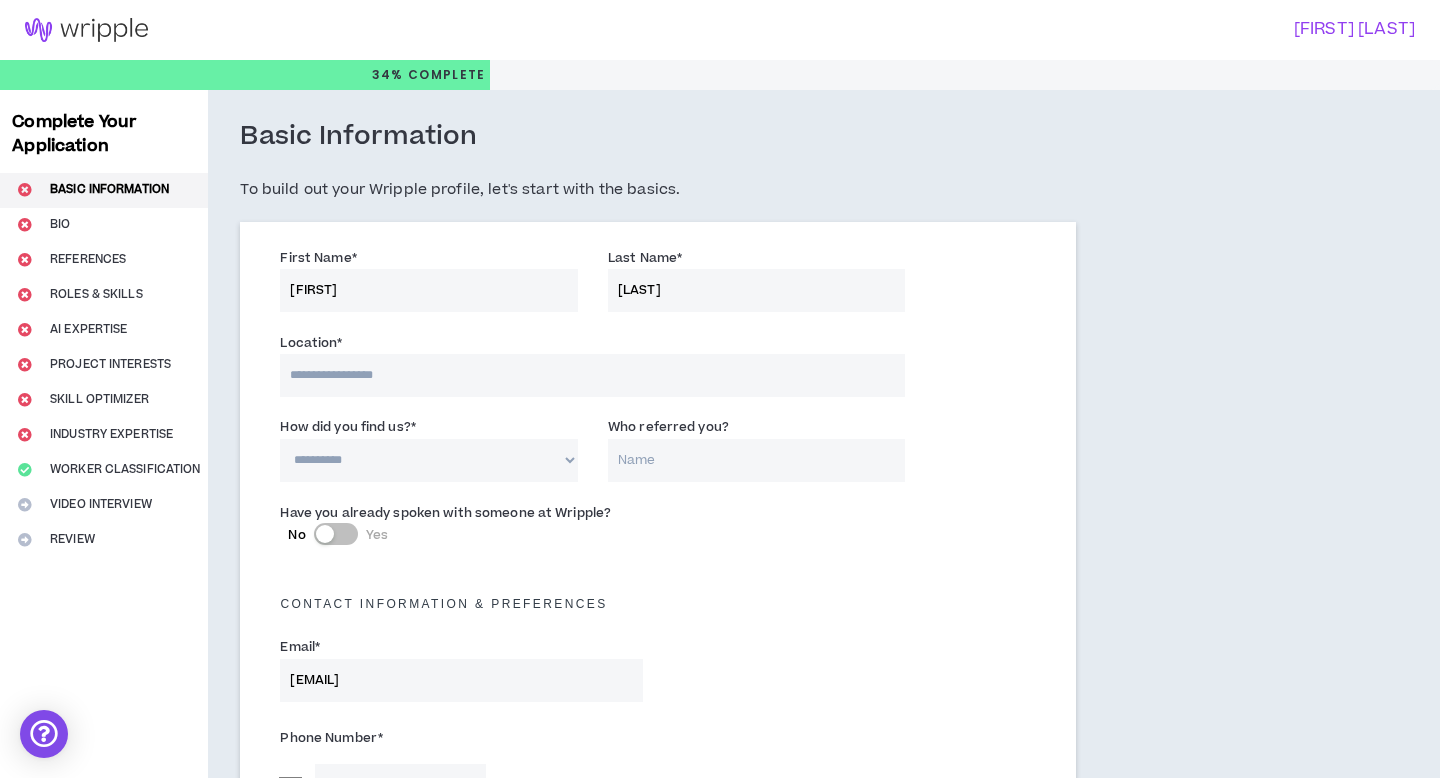 click at bounding box center [592, 375] 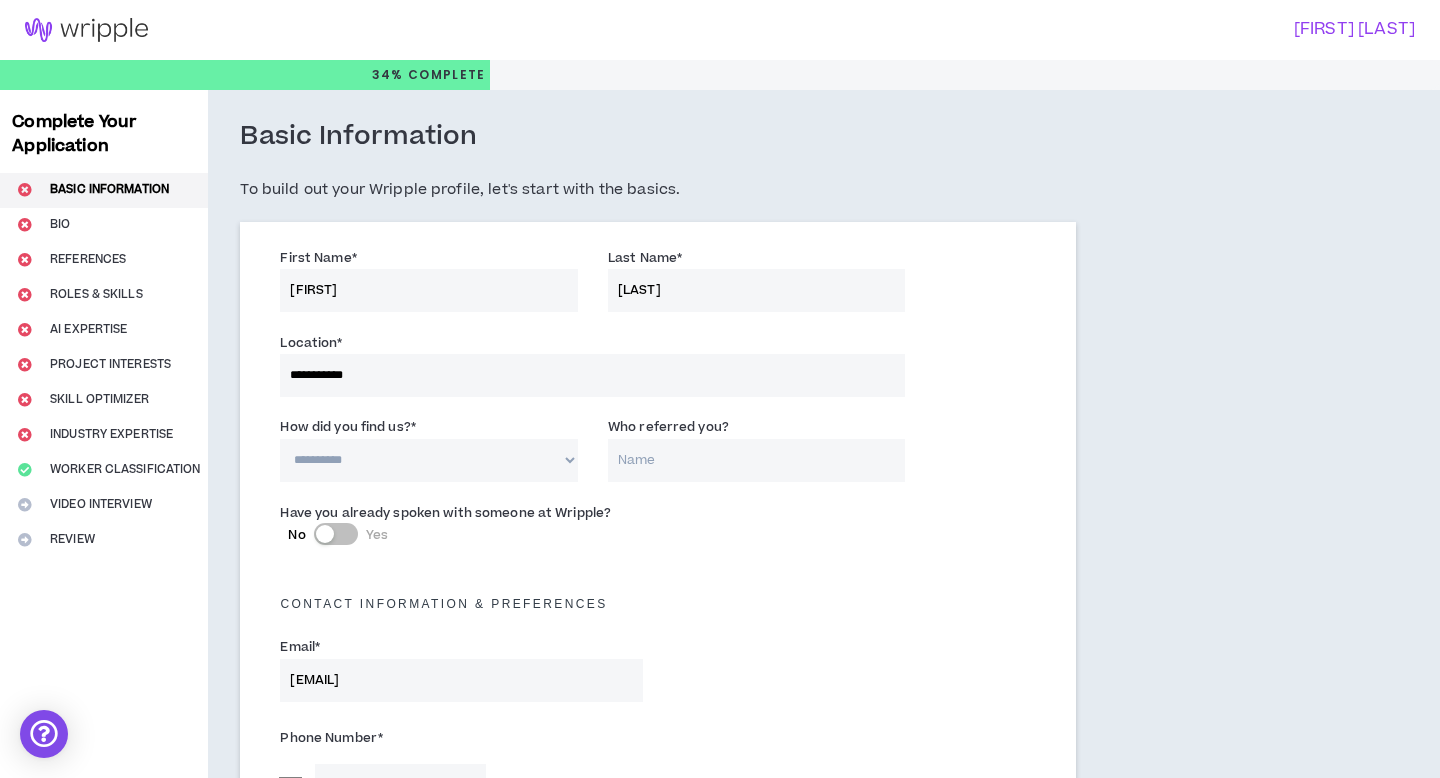 click on "**********" at bounding box center [429, 460] 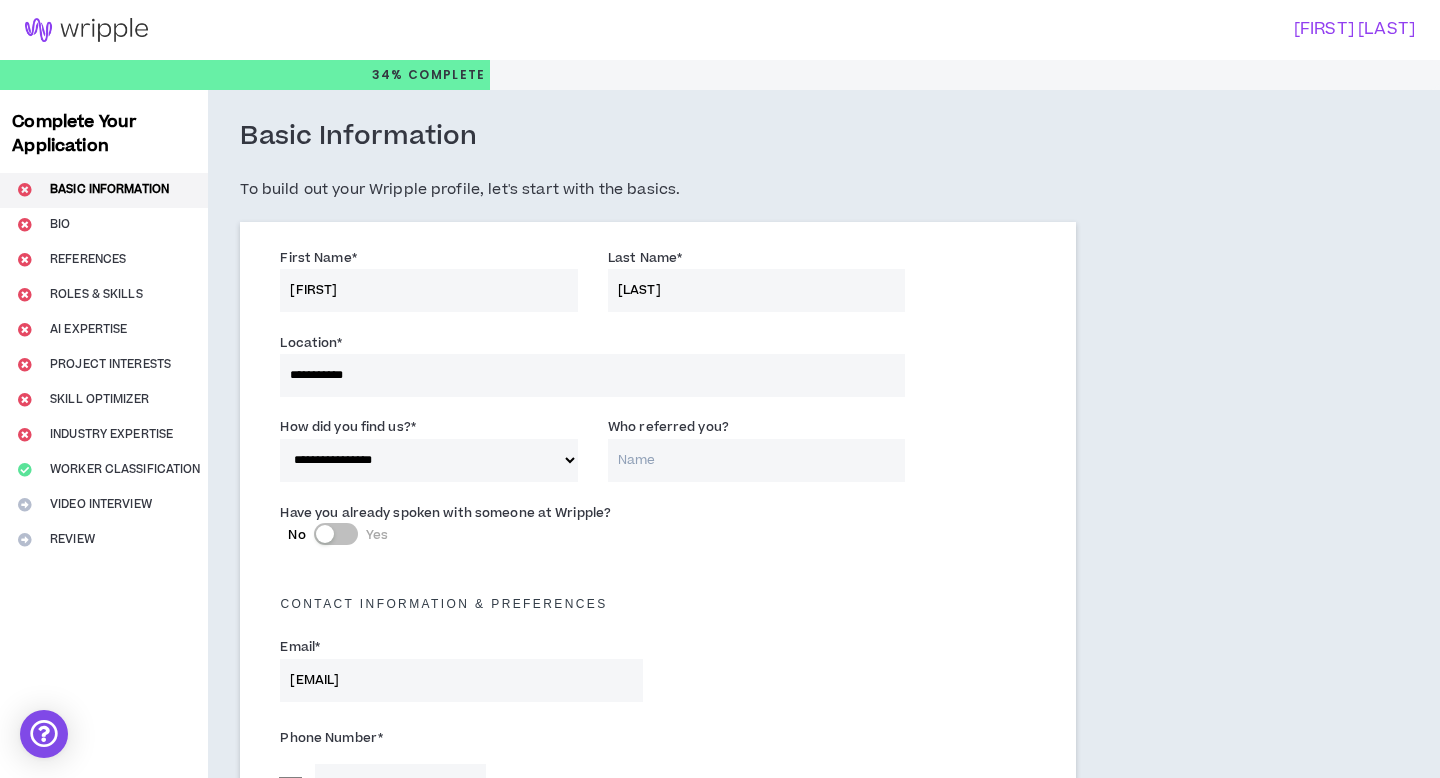 click on "Who referred you?" at bounding box center [757, 460] 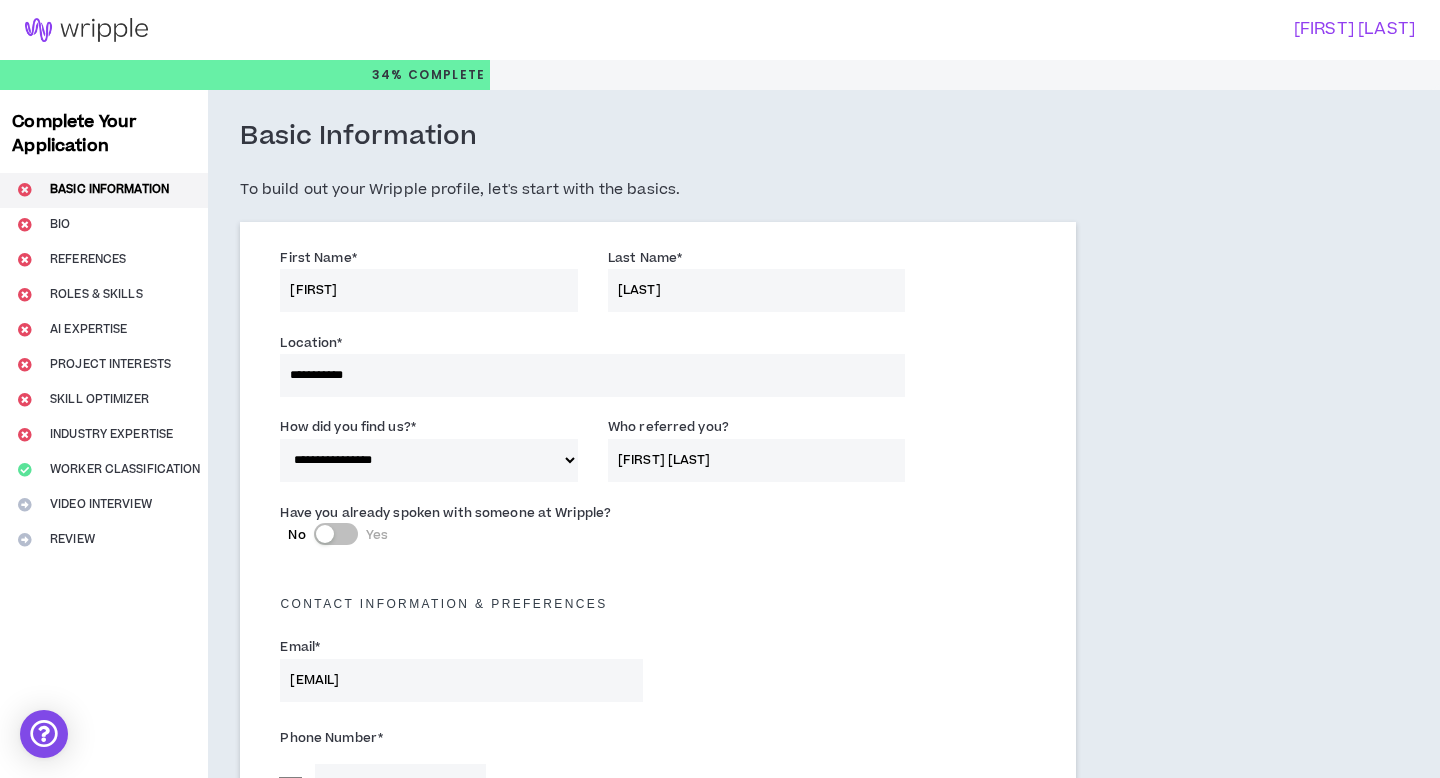 click on "[FIRST] [LAST]" at bounding box center [757, 460] 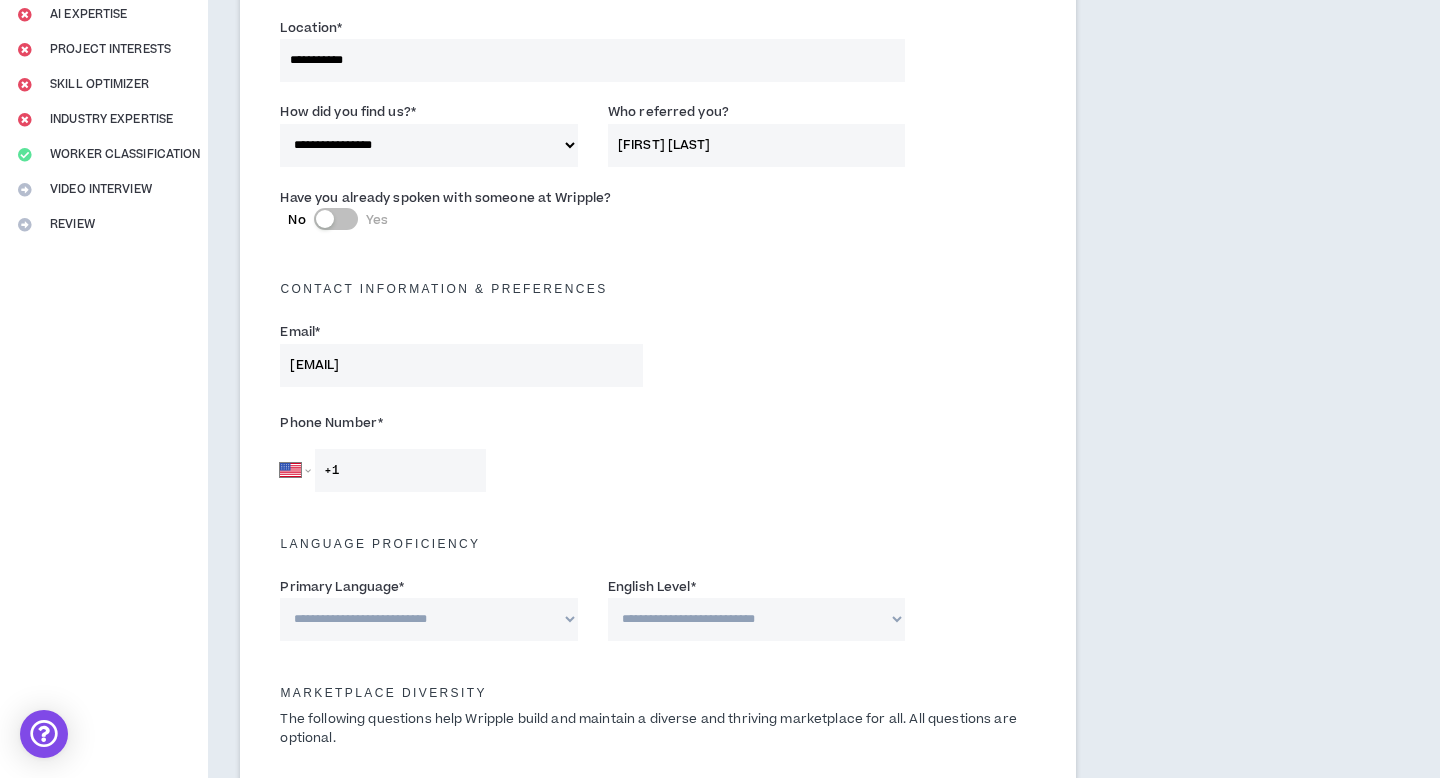 scroll, scrollTop: 331, scrollLeft: 0, axis: vertical 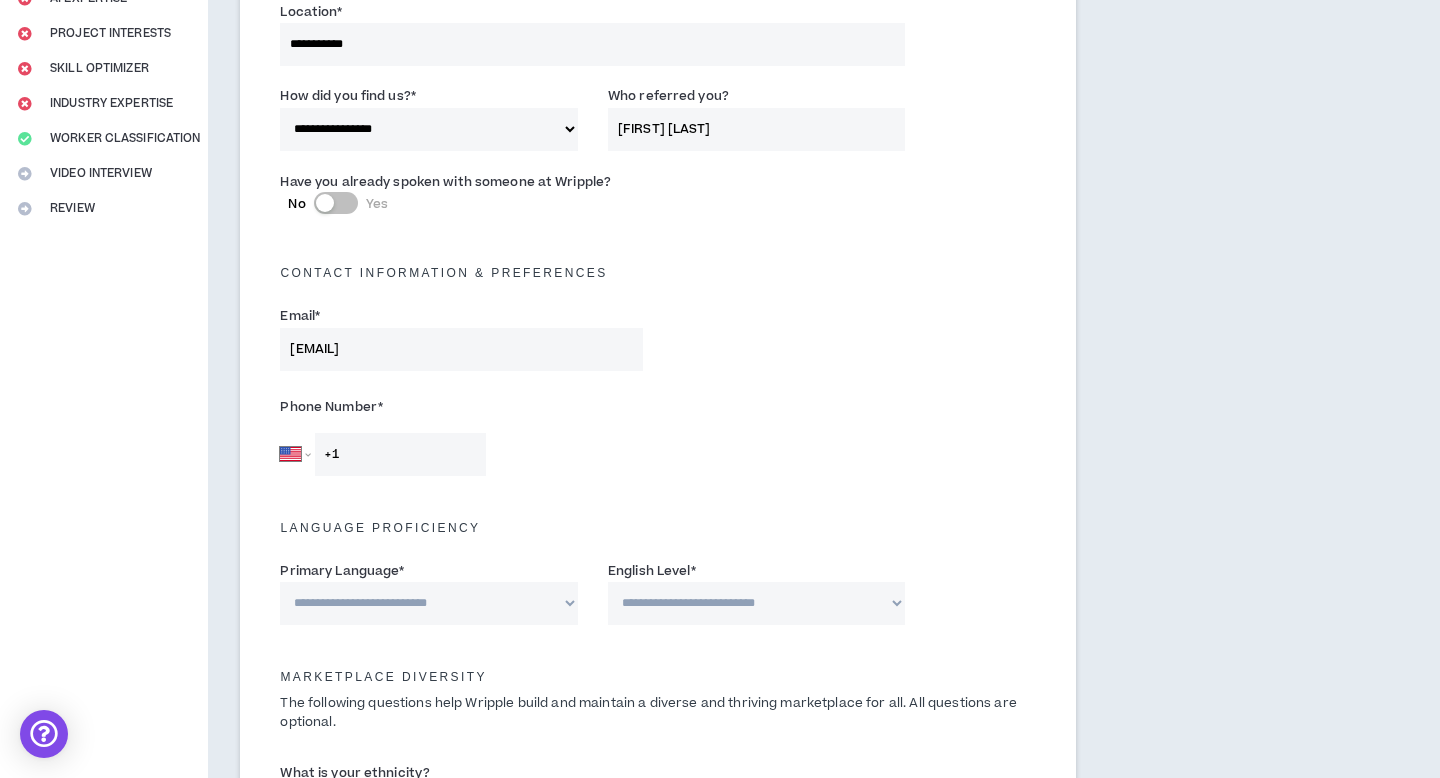 type on "[FIRST] [LAST]" 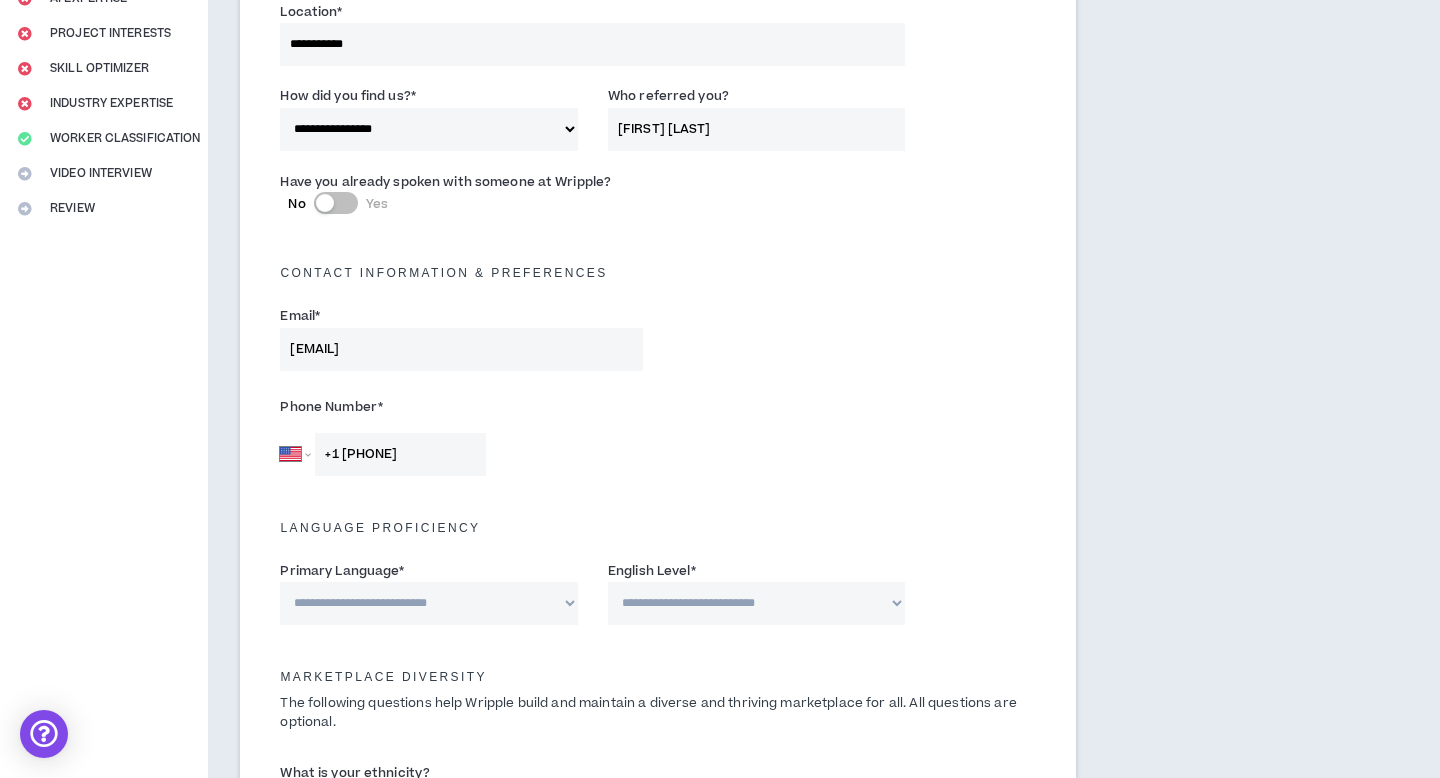 type on "+1 [PHONE]" 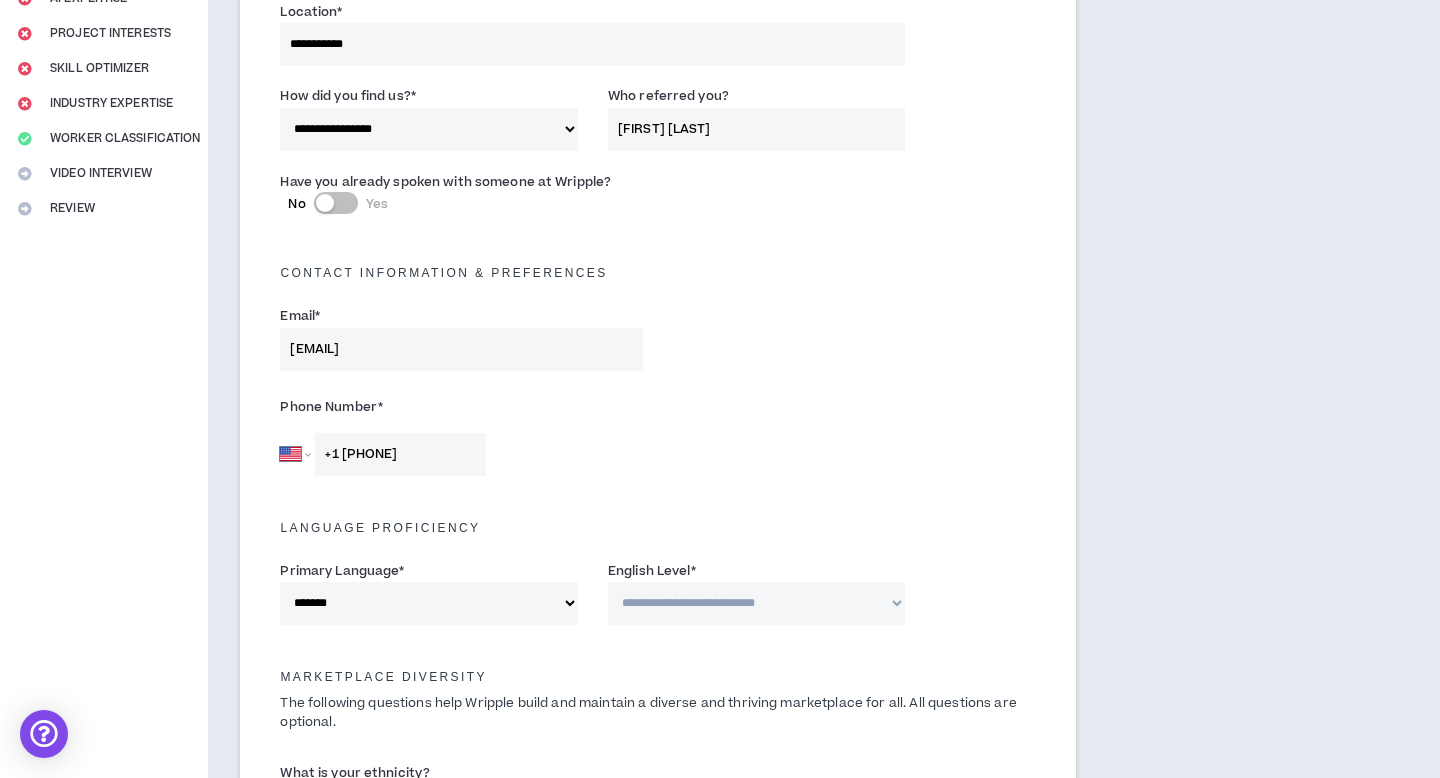 click on "**********" at bounding box center (757, 603) 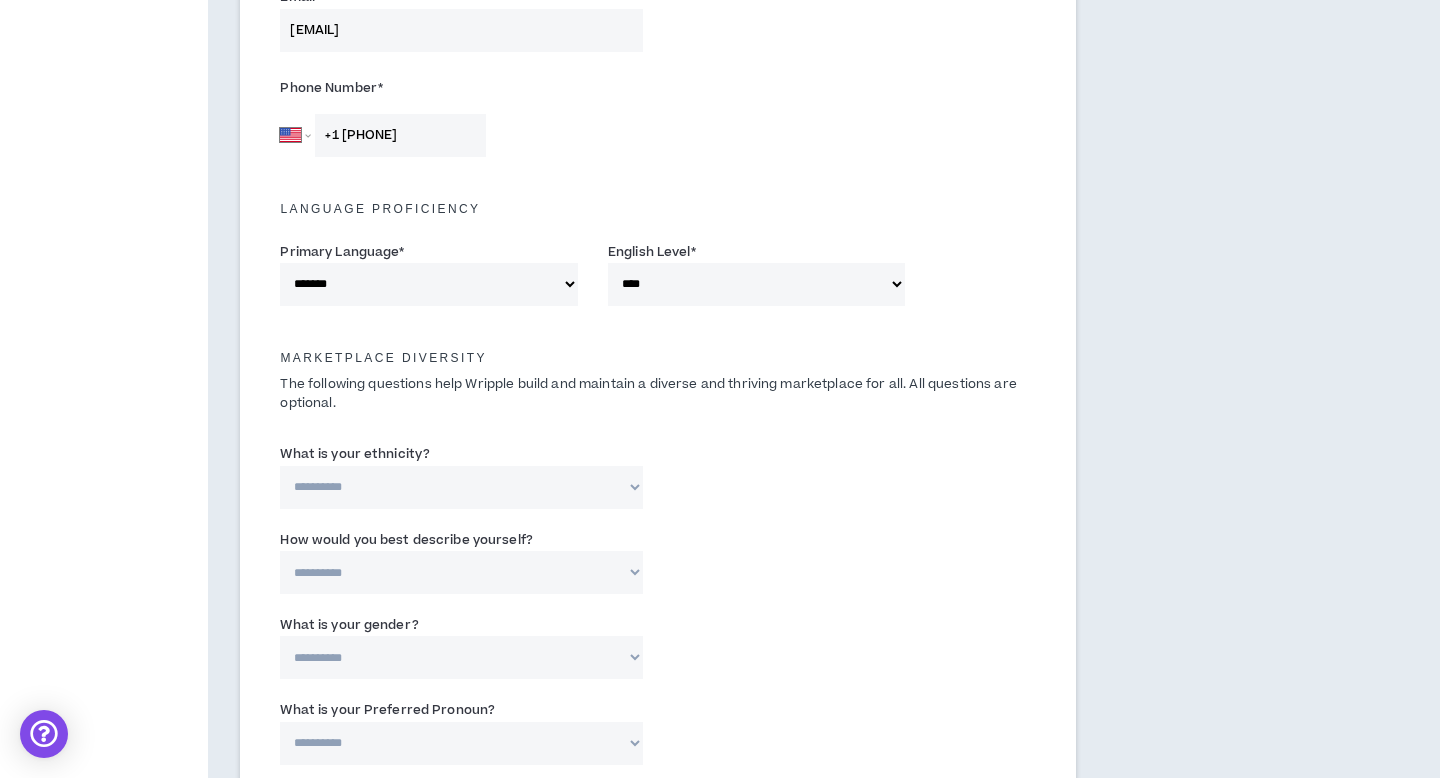 scroll, scrollTop: 670, scrollLeft: 0, axis: vertical 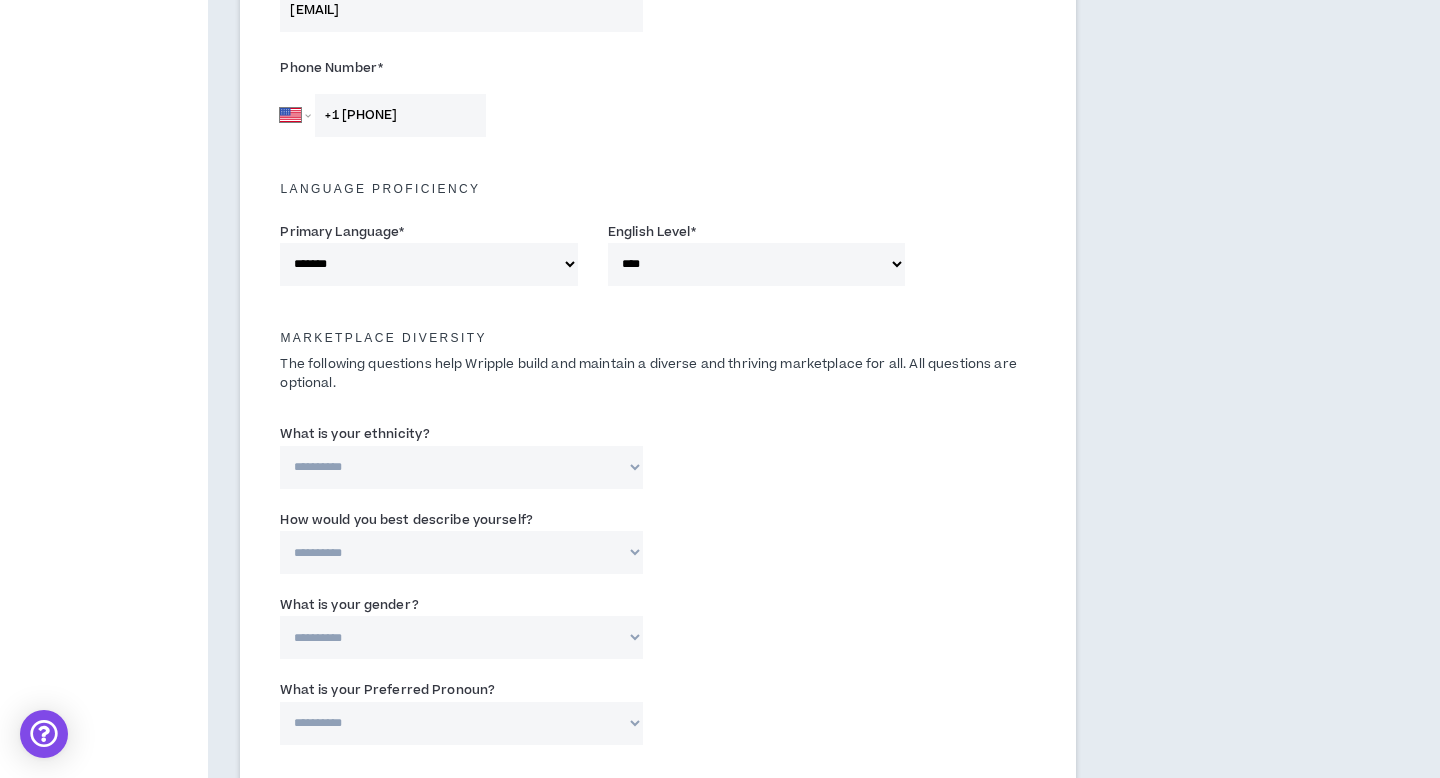 click on "The following questions help Wripple build and maintain a diverse and thriving marketplace for all. All questions are optional." at bounding box center (658, 354) 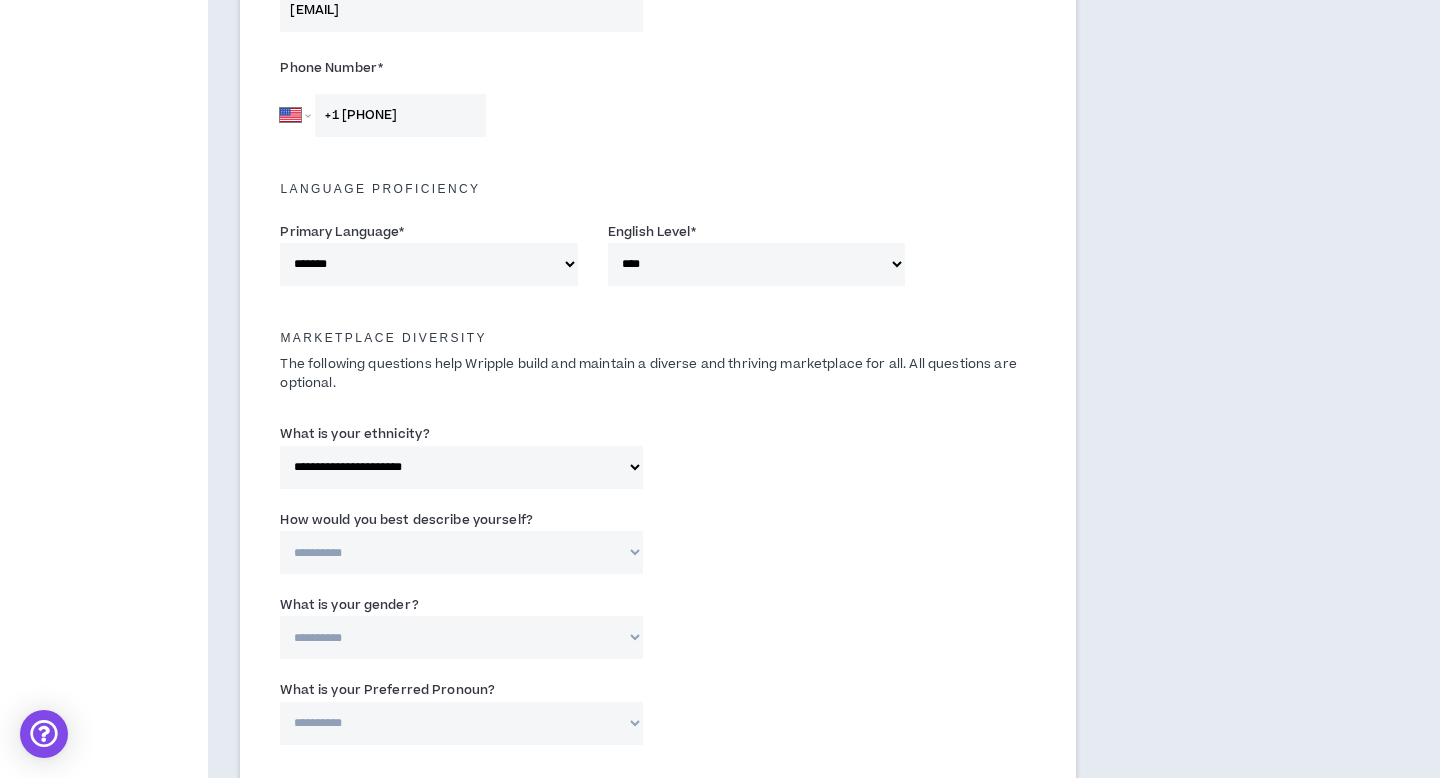 click on "**********" at bounding box center (461, 552) 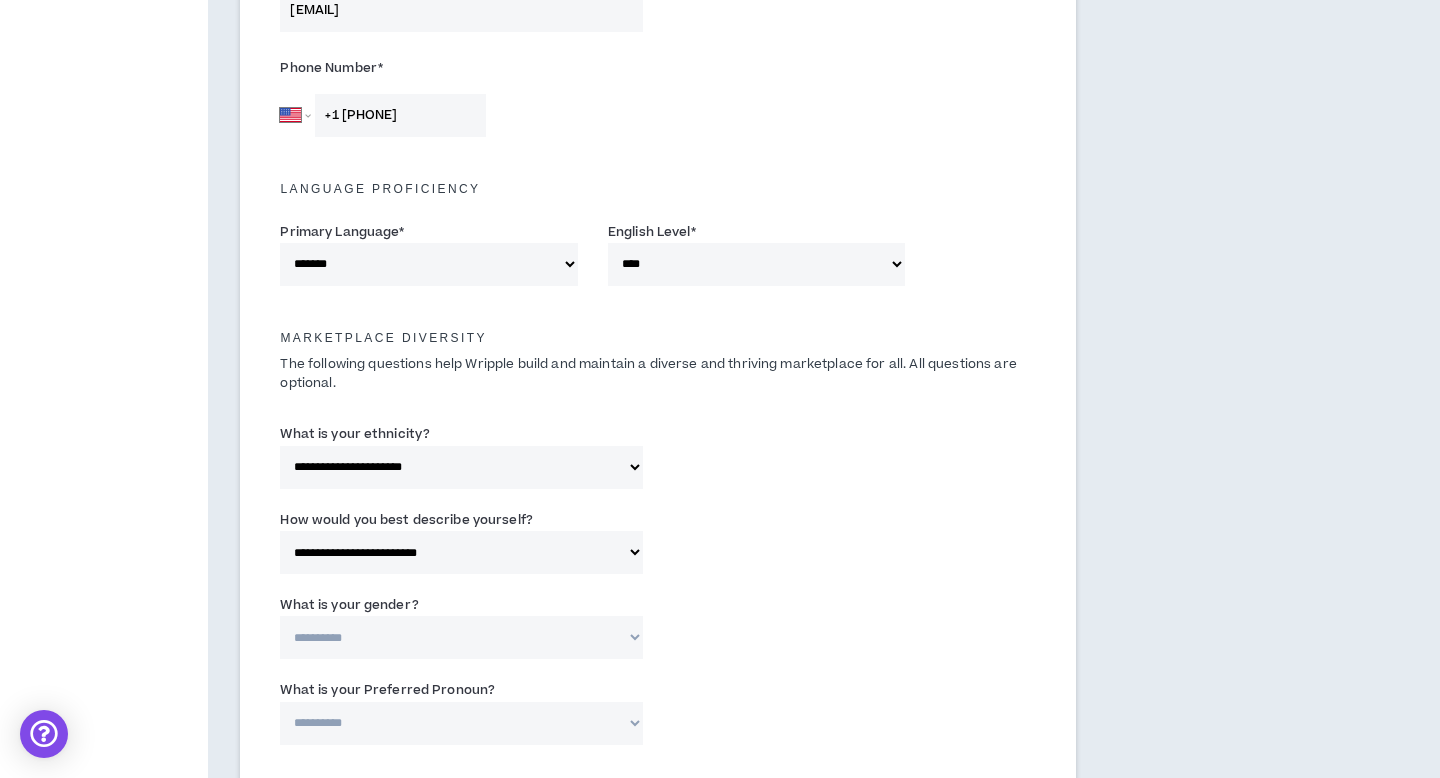 click on "**********" at bounding box center [461, 637] 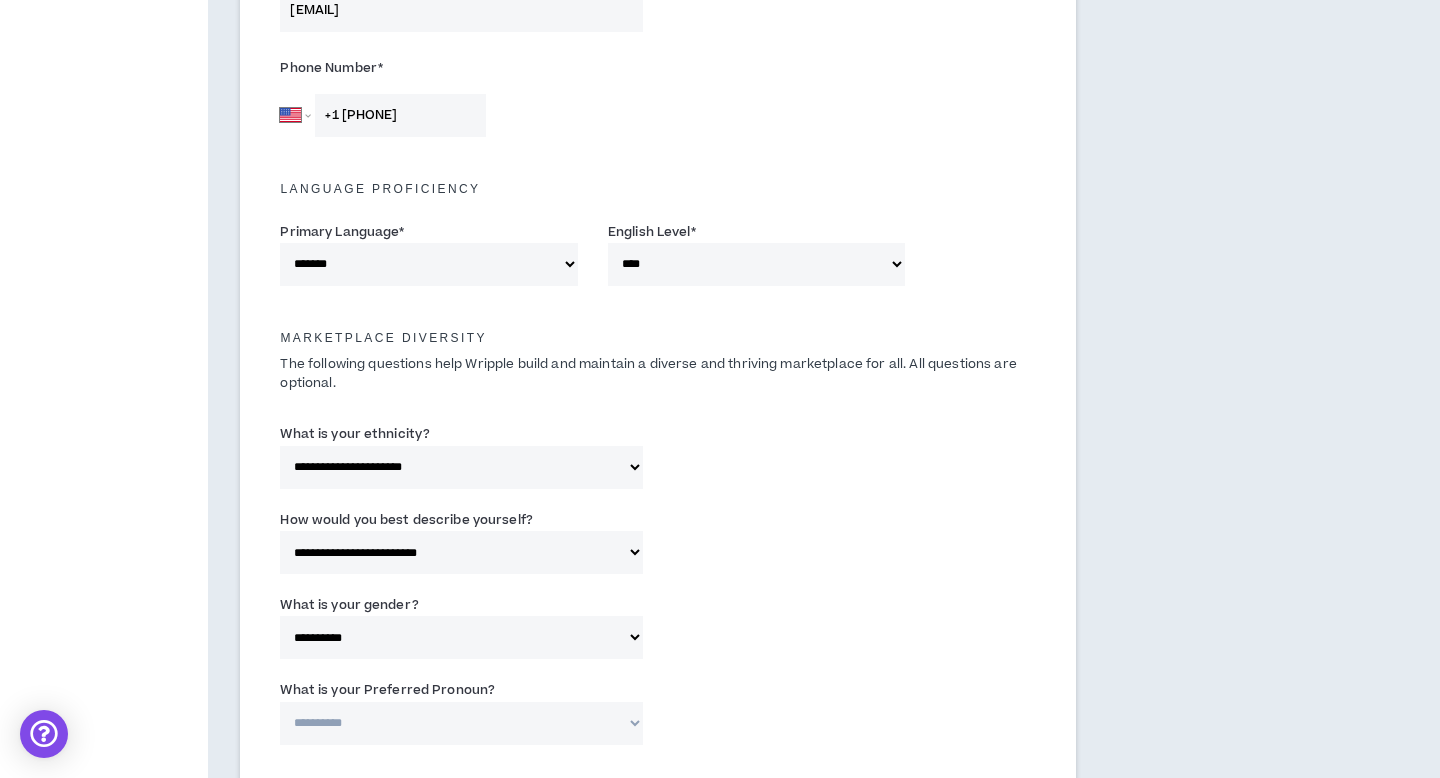 click on "**********" at bounding box center (461, 637) 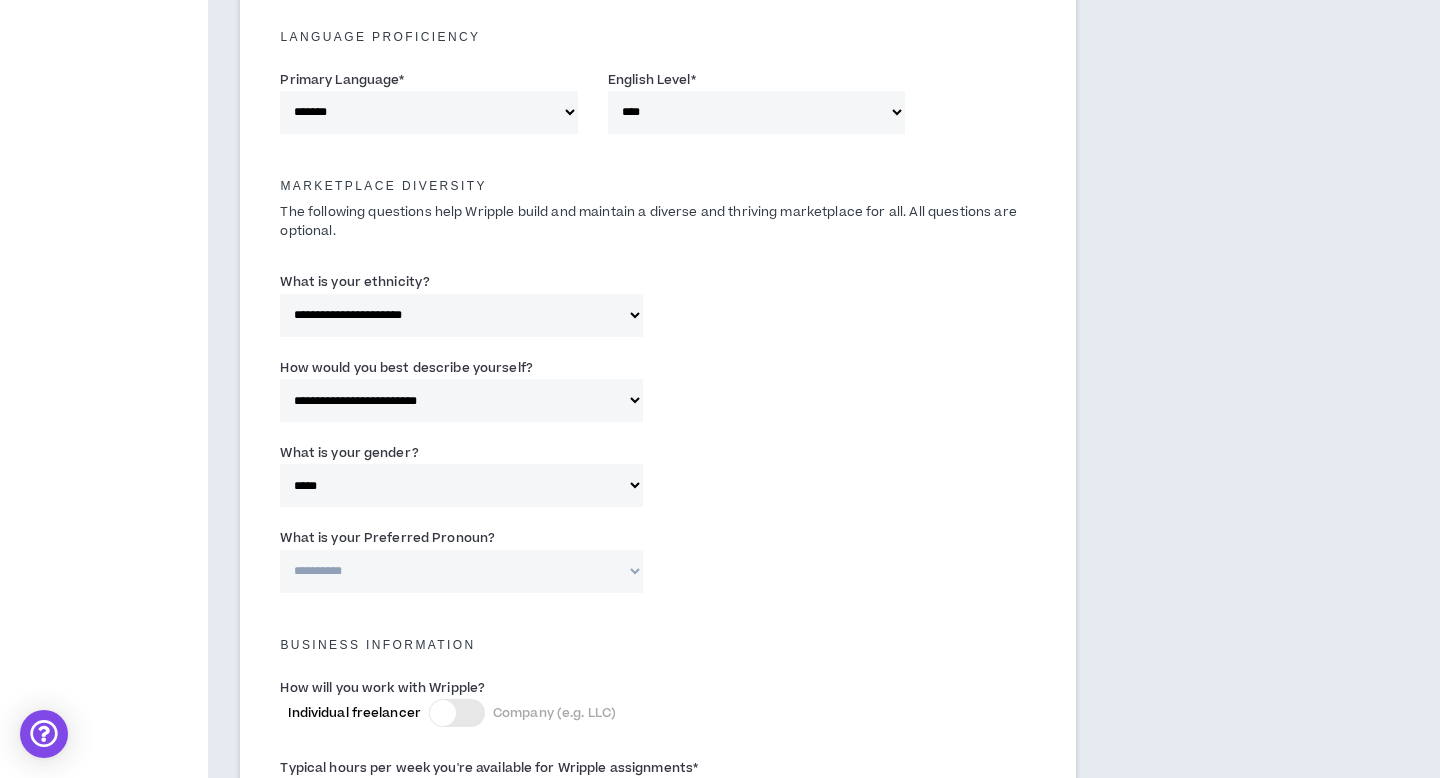 scroll, scrollTop: 834, scrollLeft: 0, axis: vertical 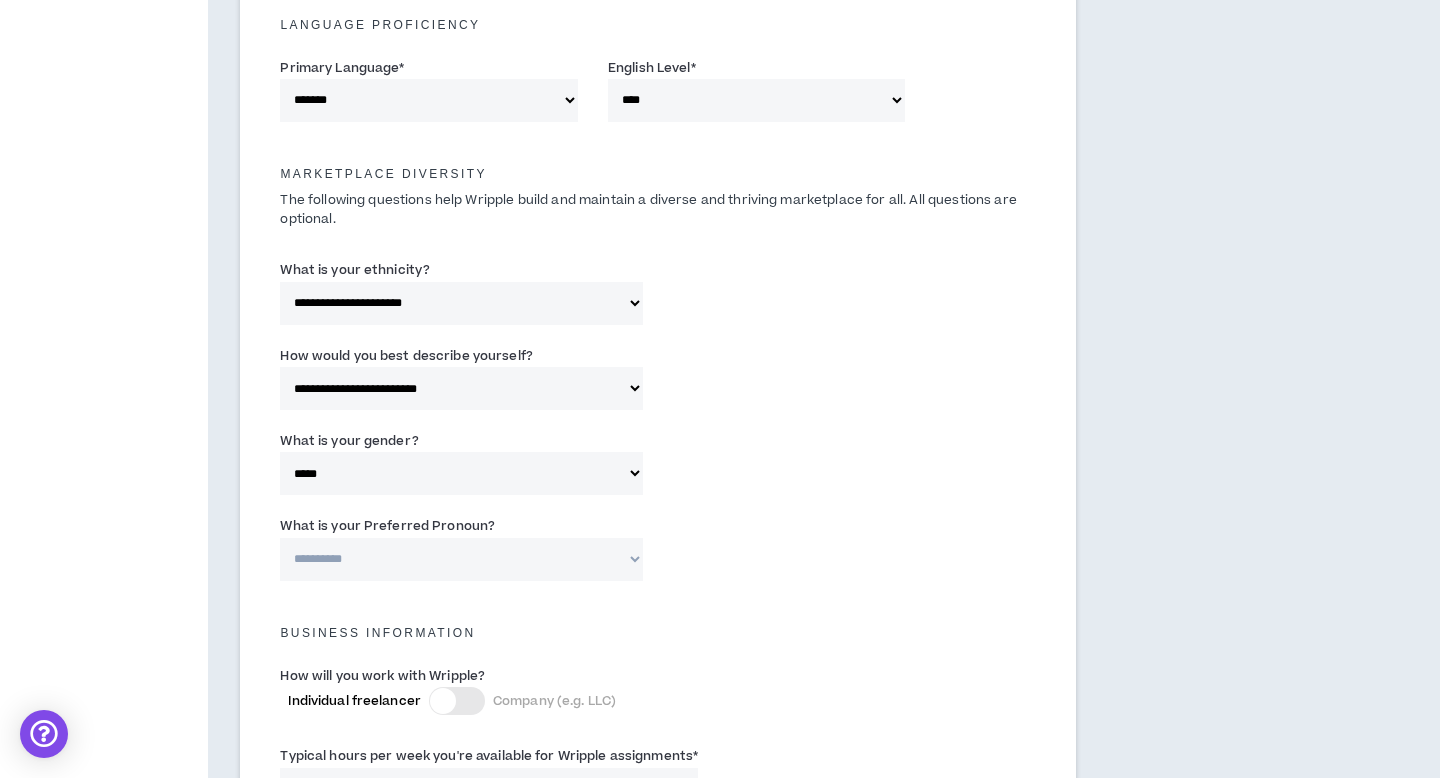 click on "**********" at bounding box center [461, 559] 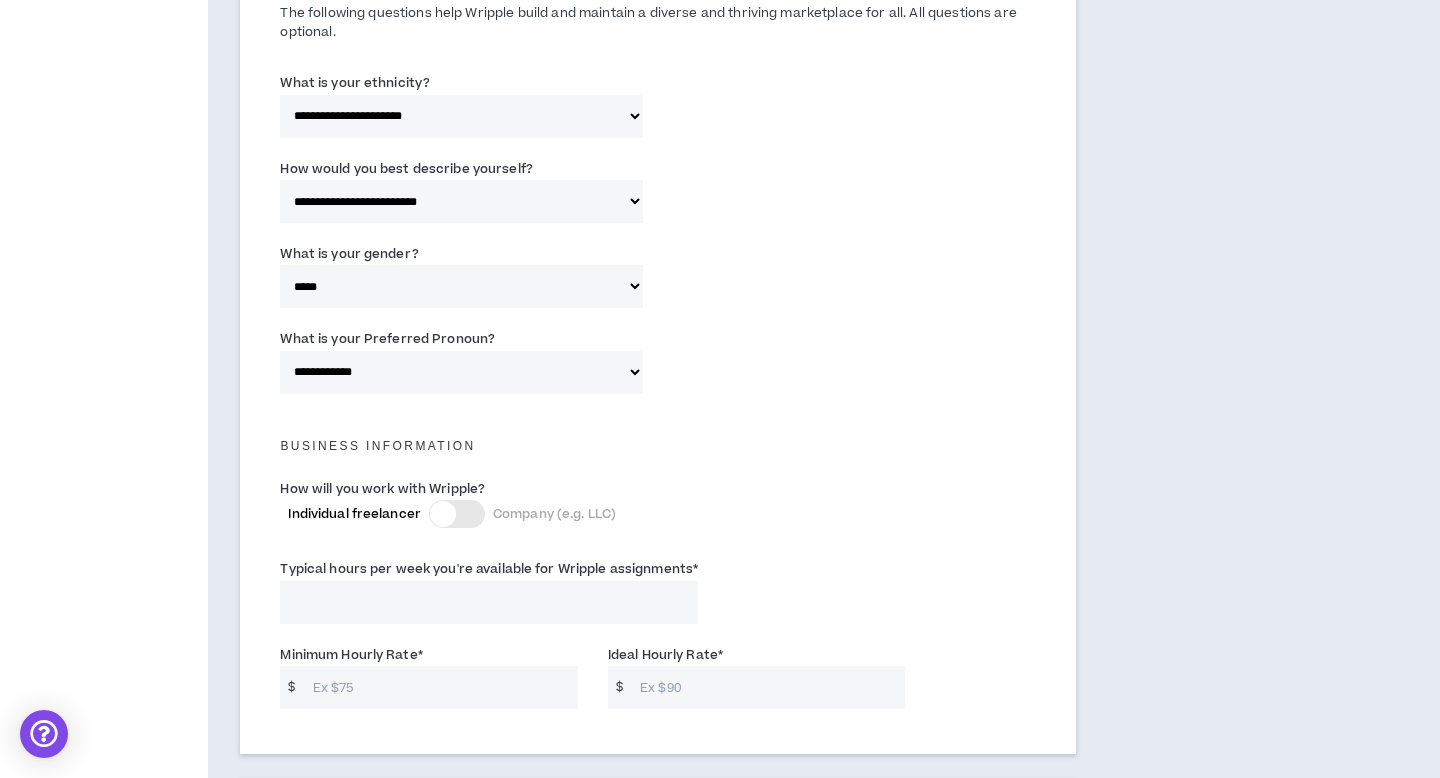 scroll, scrollTop: 1036, scrollLeft: 0, axis: vertical 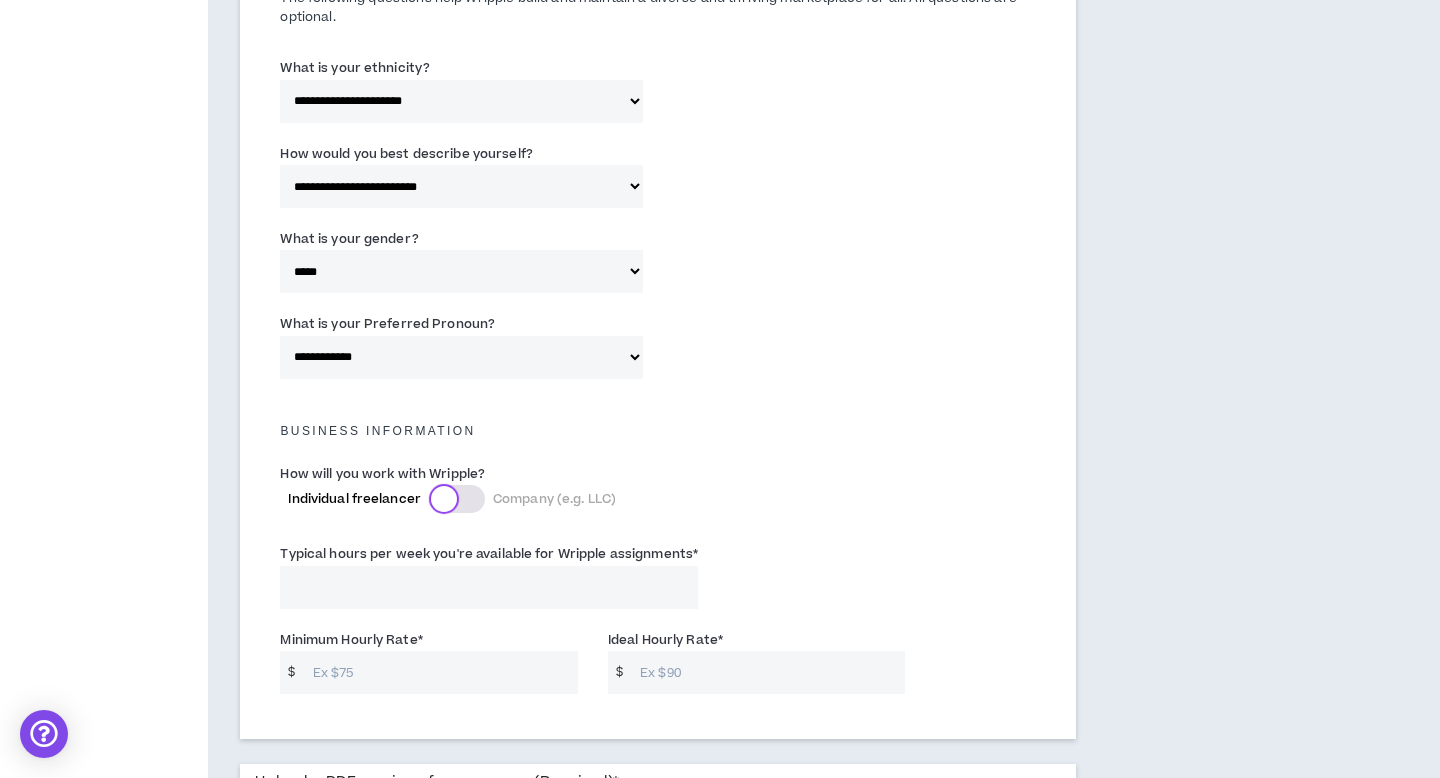 click at bounding box center (444, 499) 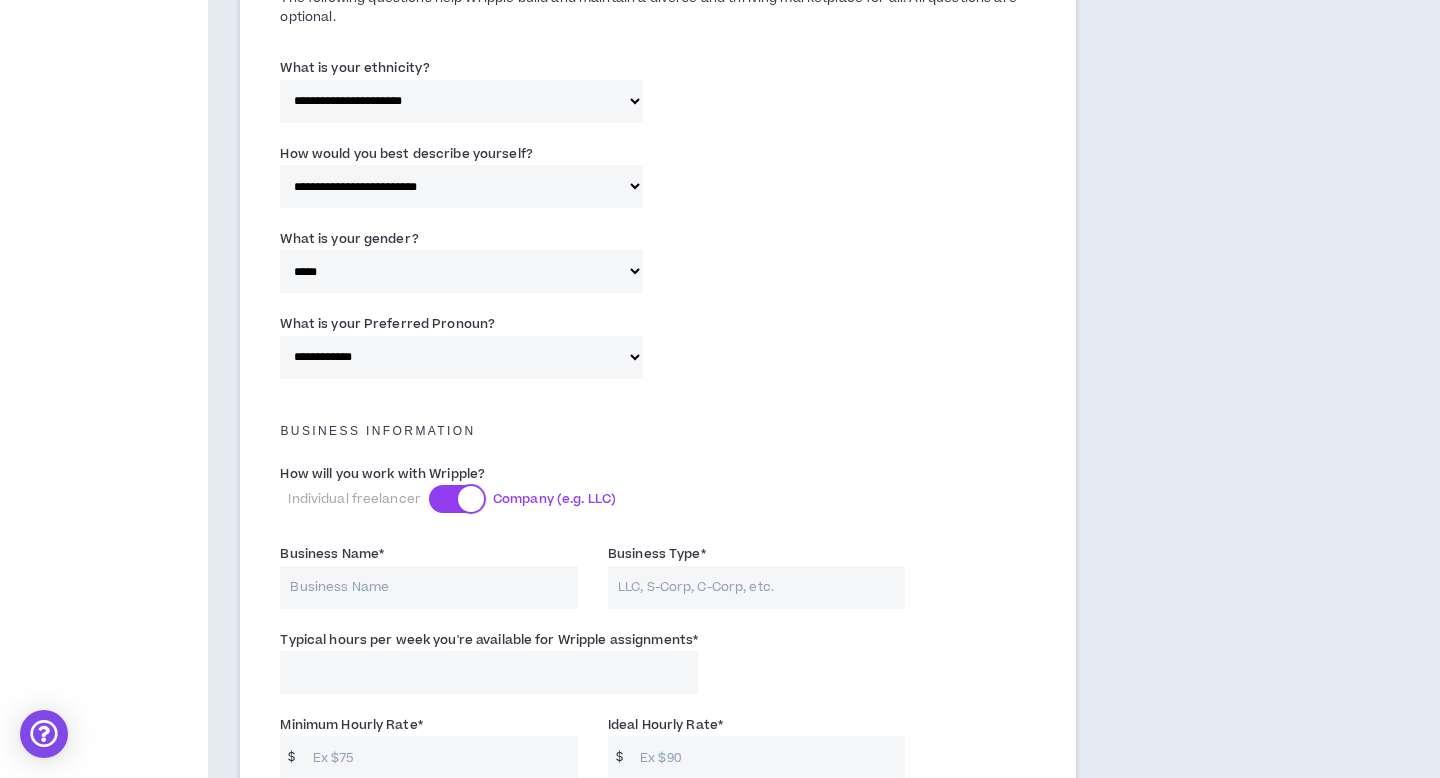 click at bounding box center (471, 499) 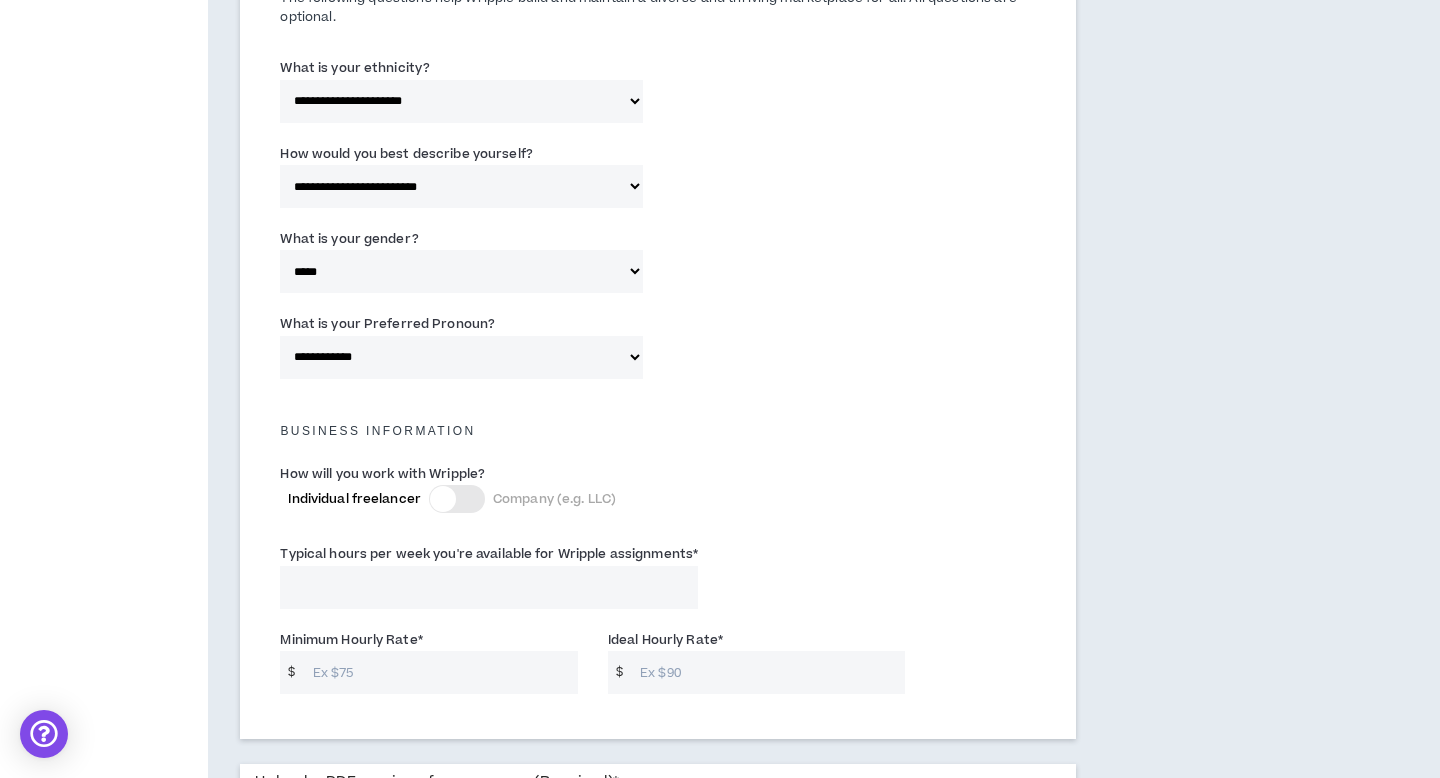 click on "Typical hours per week you're available for Wripple assignments  *" at bounding box center [489, 587] 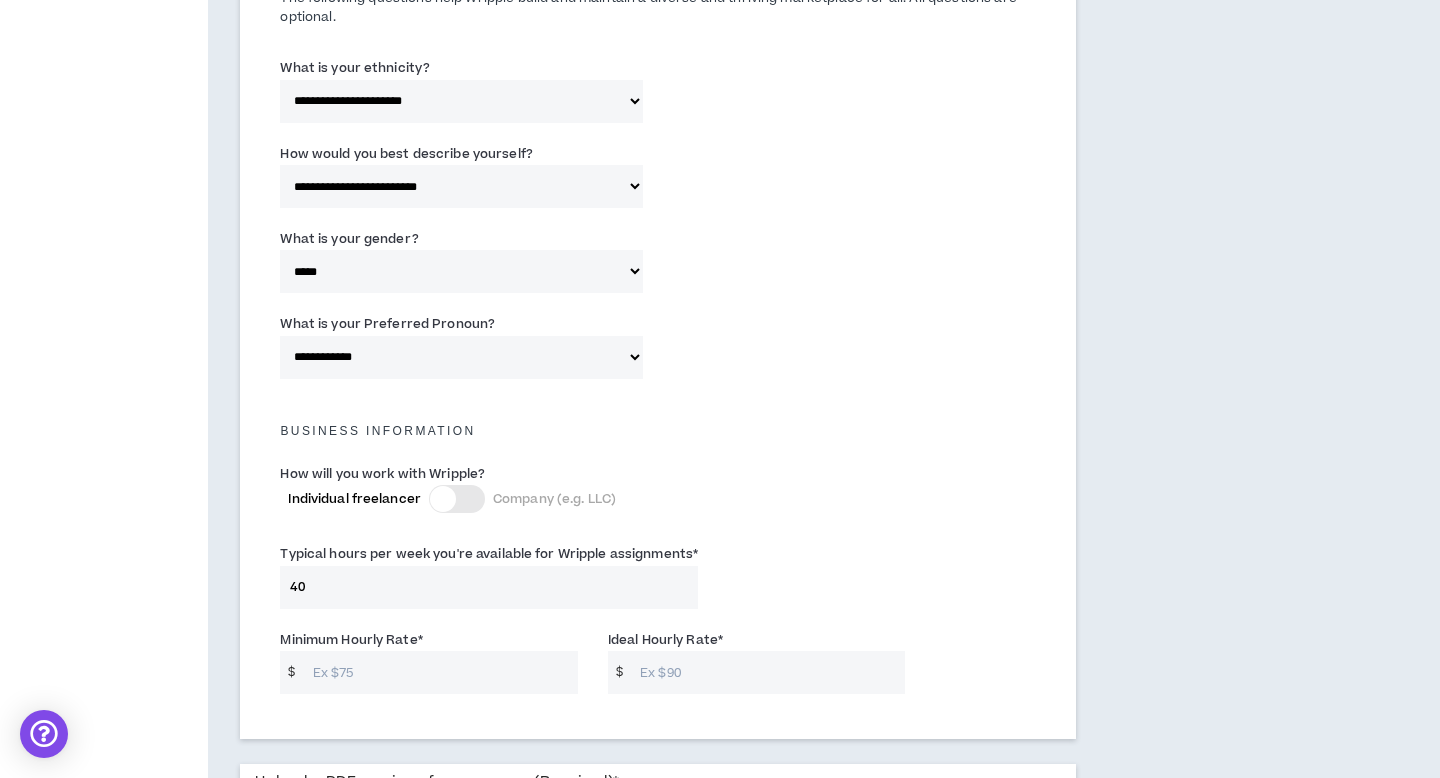 type on "4" 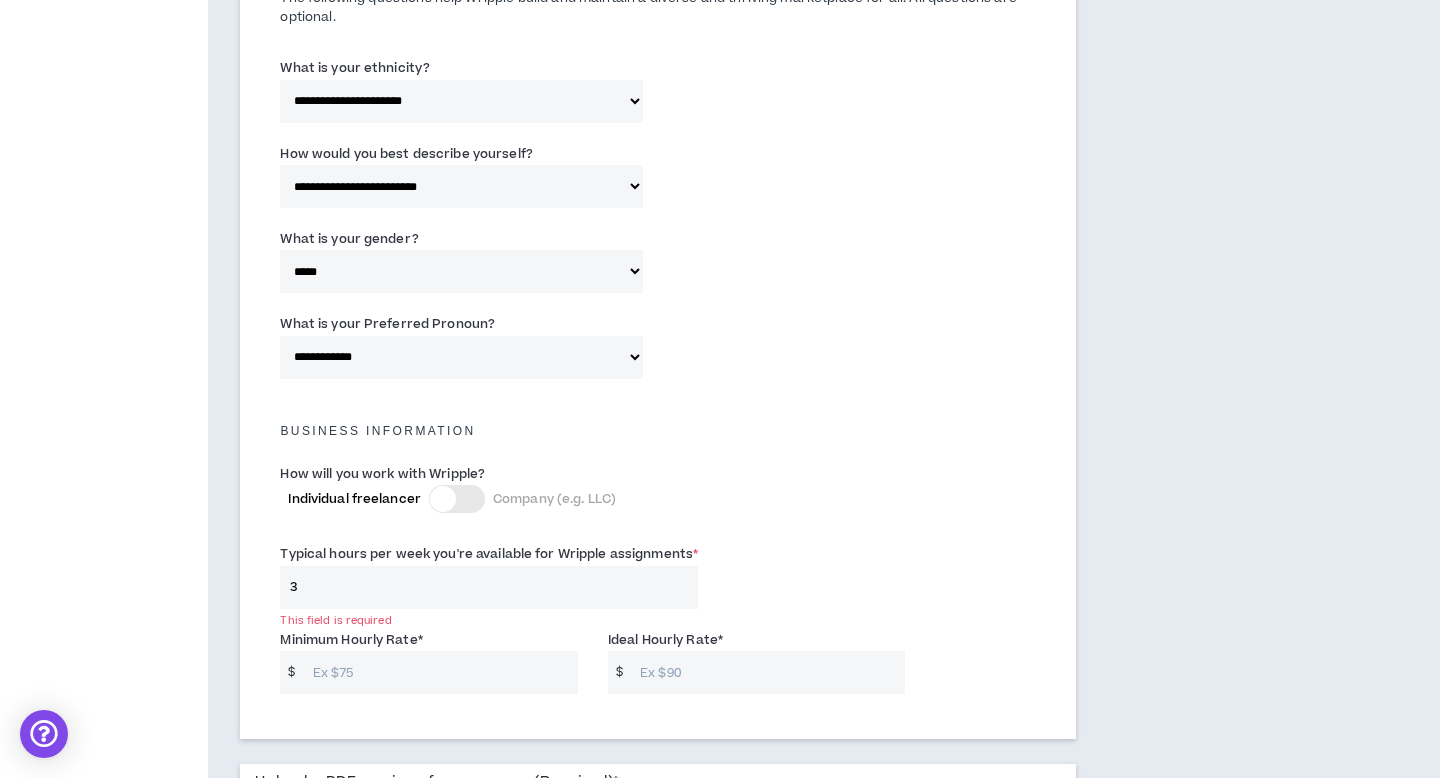 type on "30" 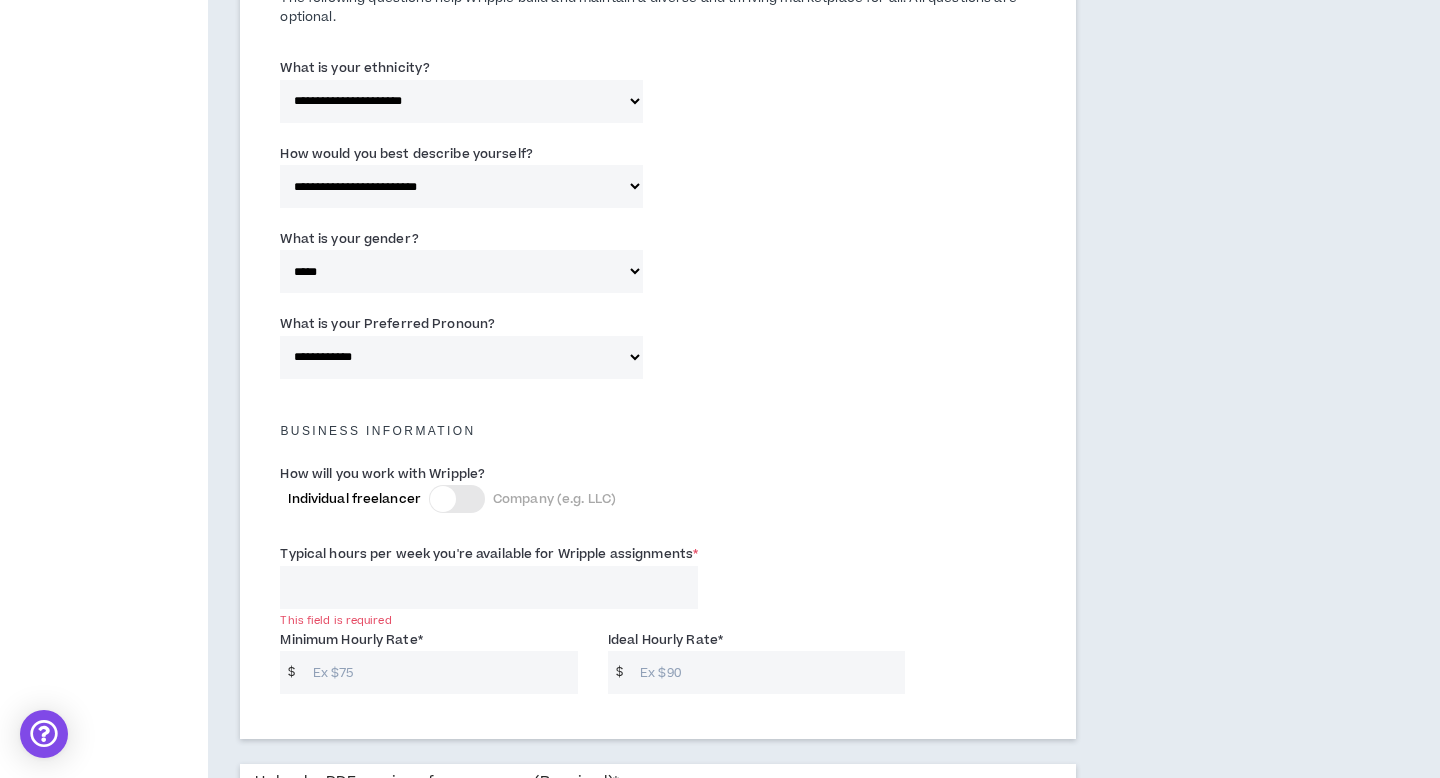 click on "Minimum Hourly Rate * $ Ideal Hourly Rate * $" at bounding box center [658, 666] 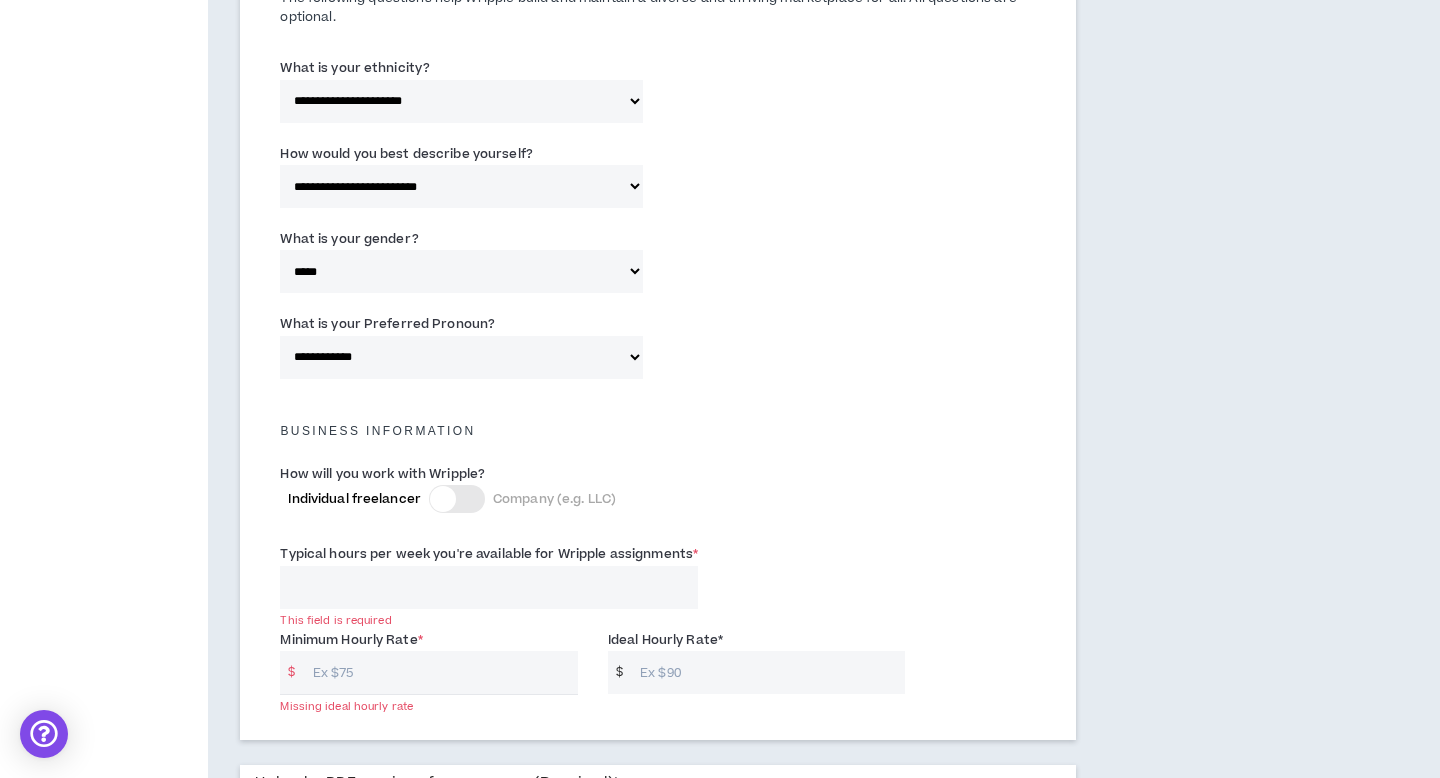 click on "Typical hours per week you're available for Wripple assignments  *" at bounding box center (489, 587) 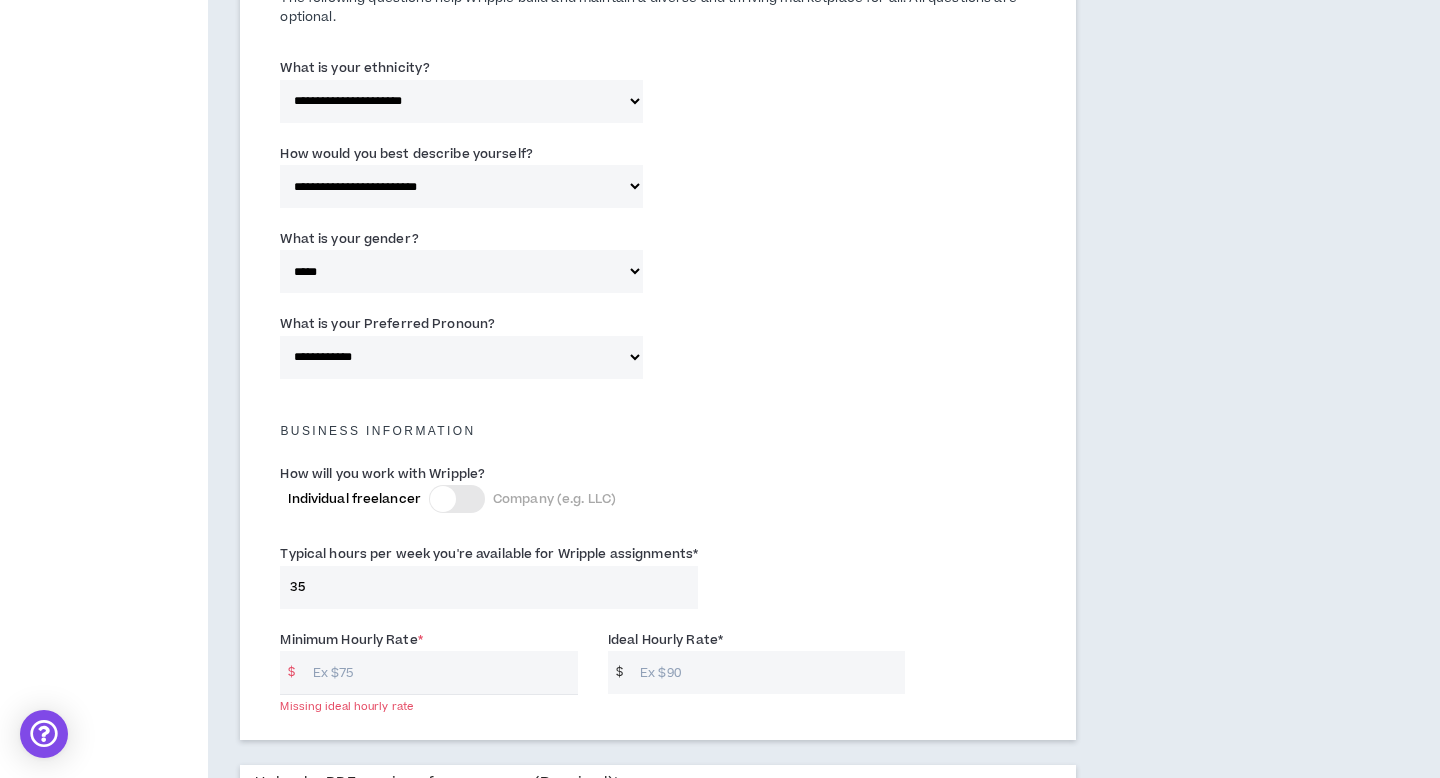 type on "35" 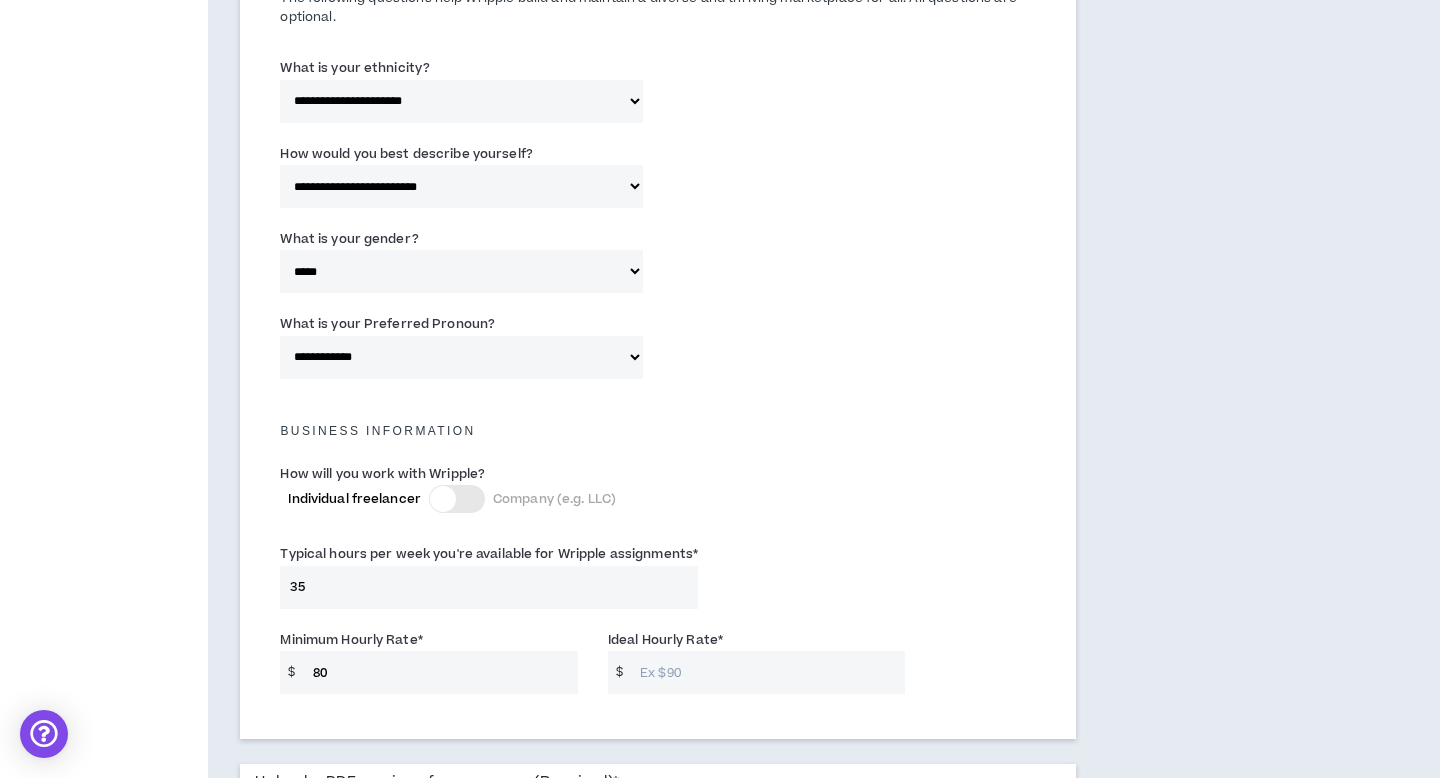 type on "80" 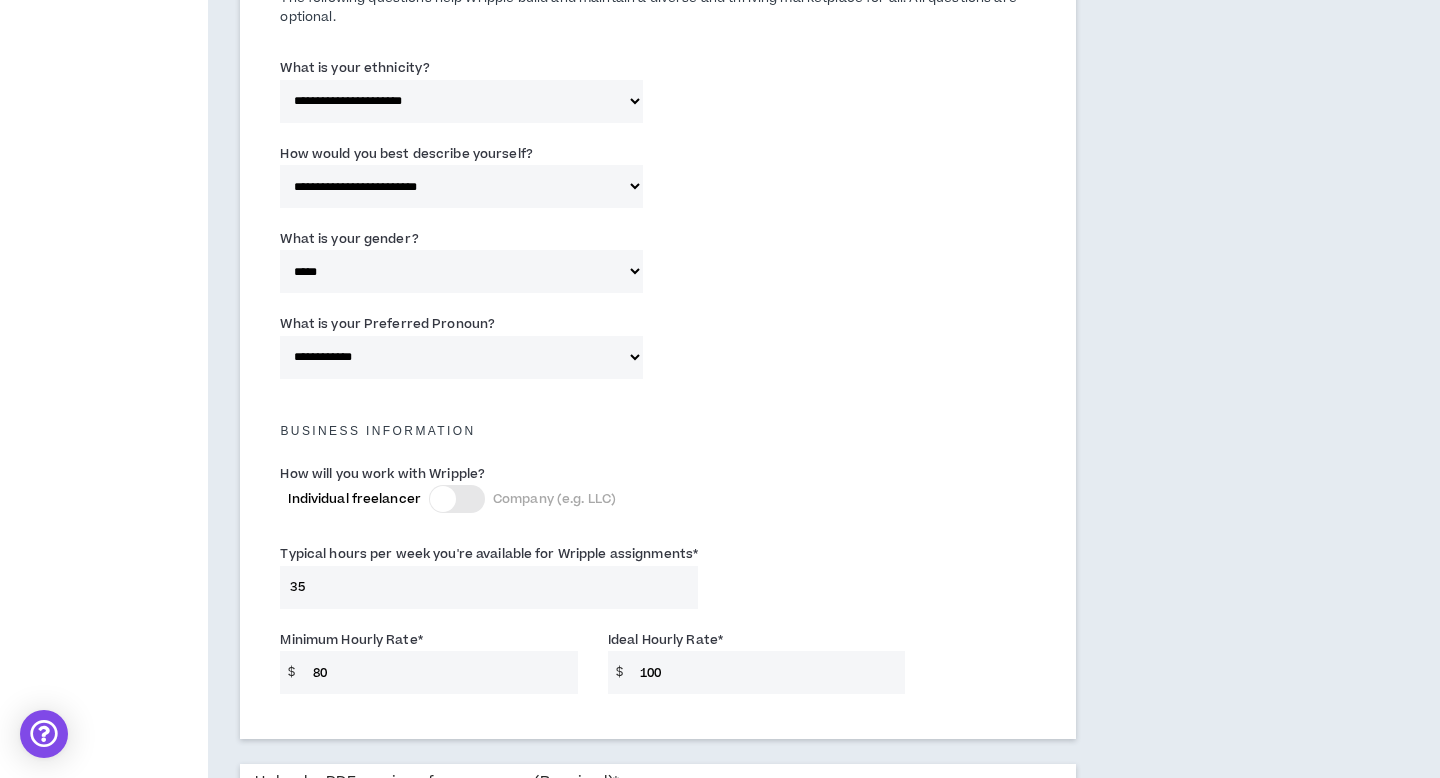 type on "100" 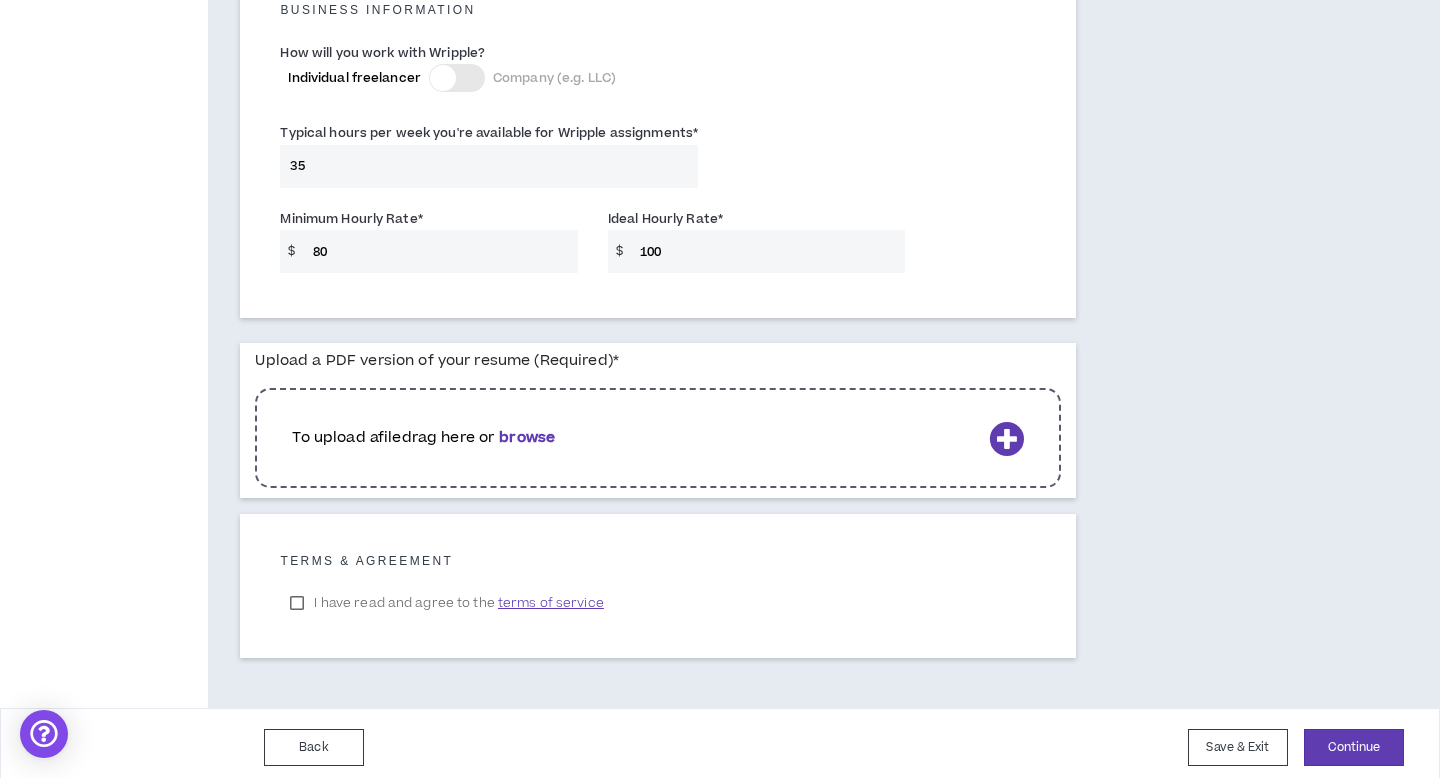 scroll, scrollTop: 1456, scrollLeft: 0, axis: vertical 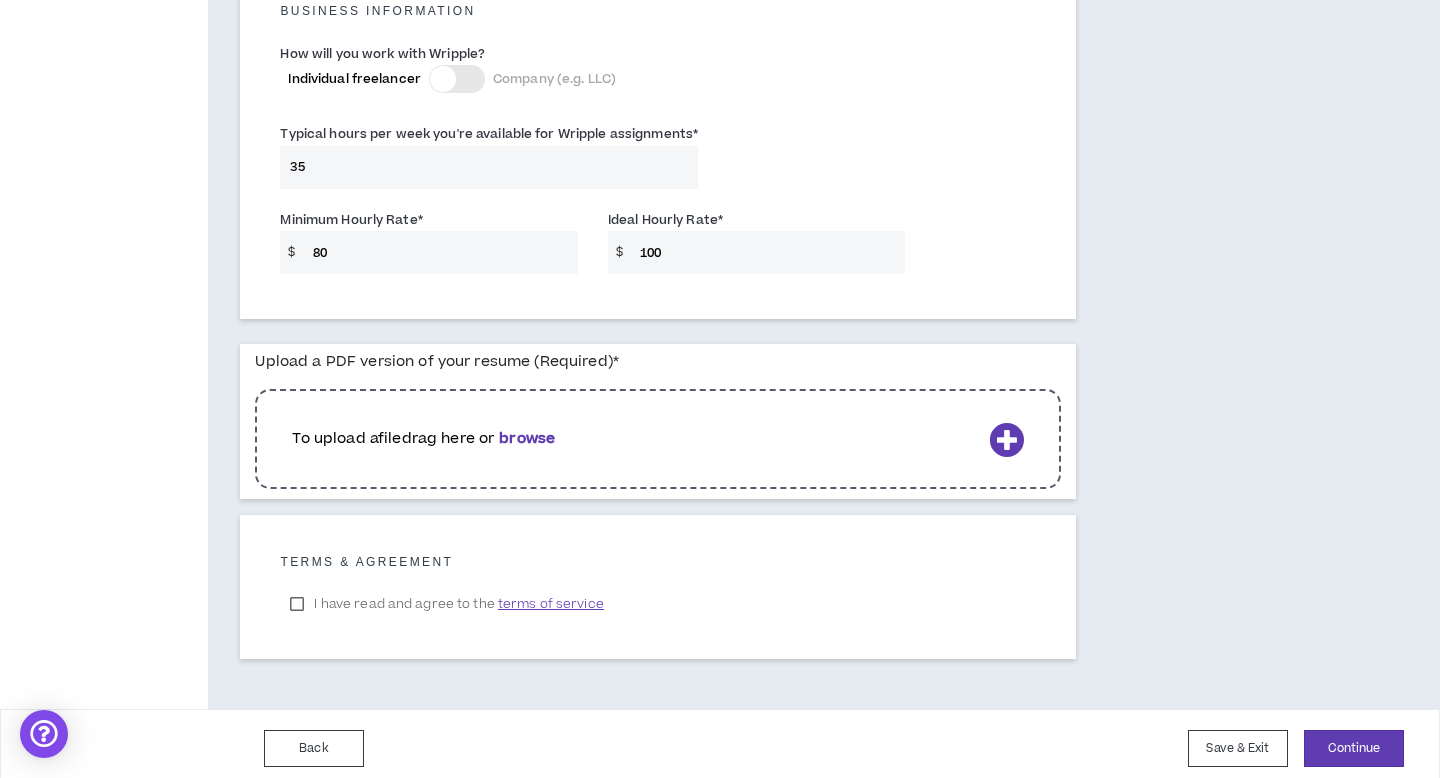 click at bounding box center (1006, 439) 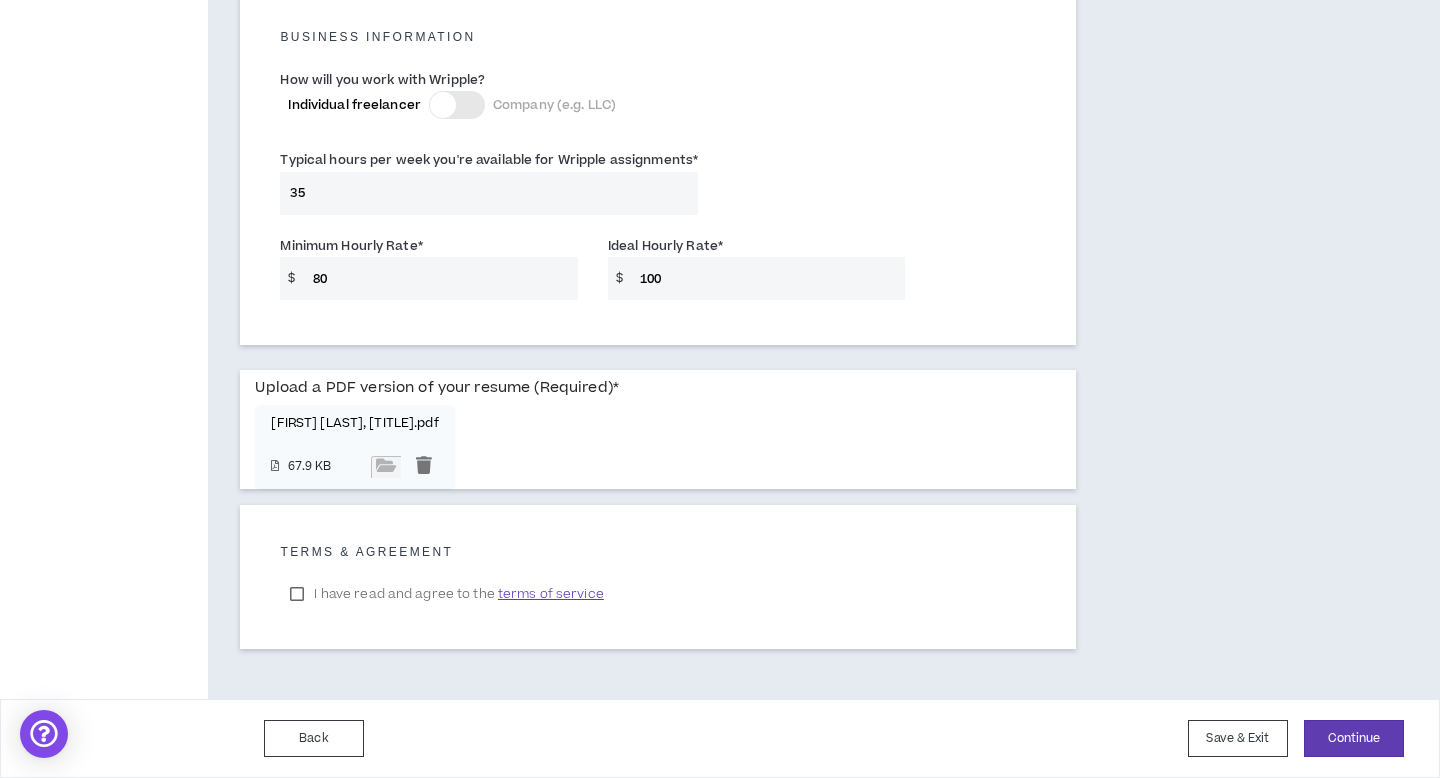 scroll, scrollTop: 1430, scrollLeft: 0, axis: vertical 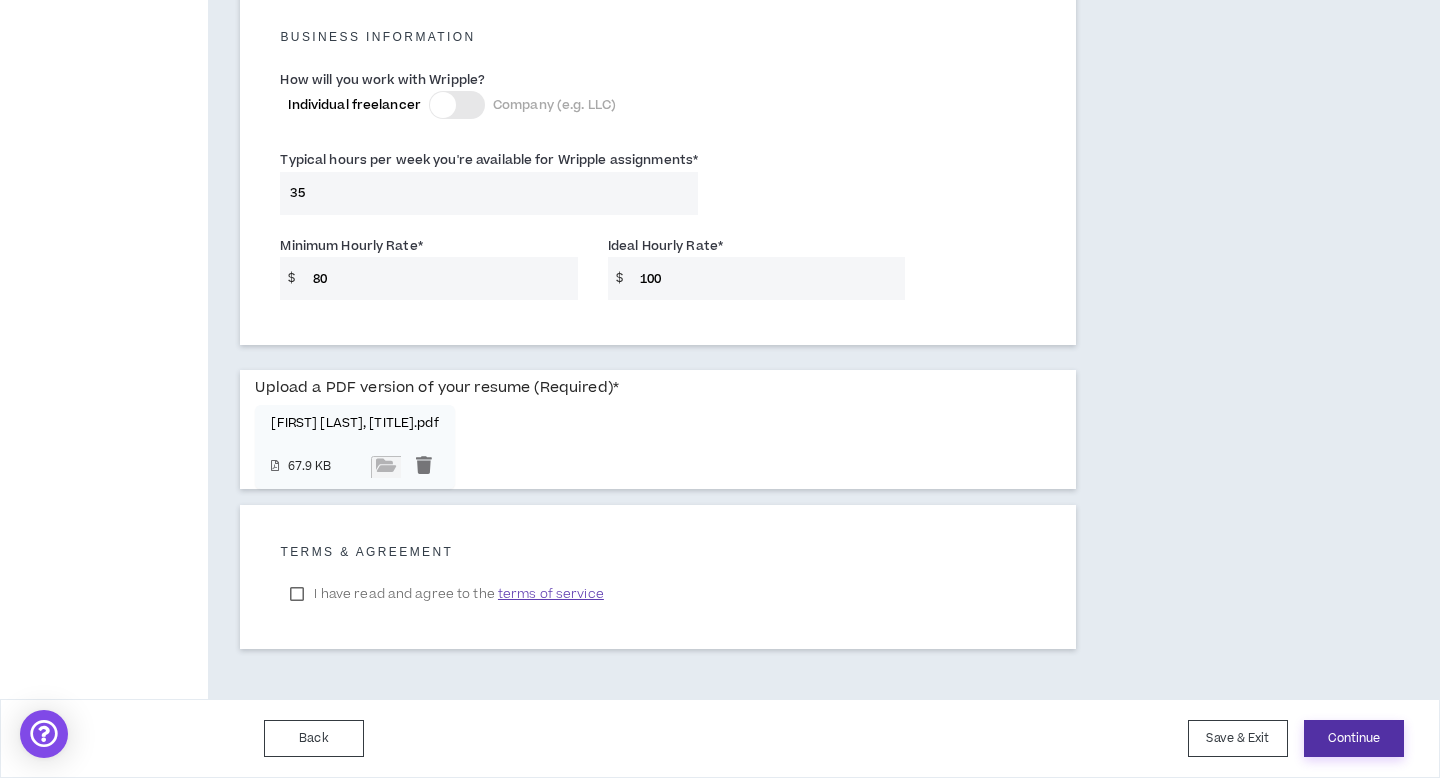 click on "Continue" at bounding box center (1354, 738) 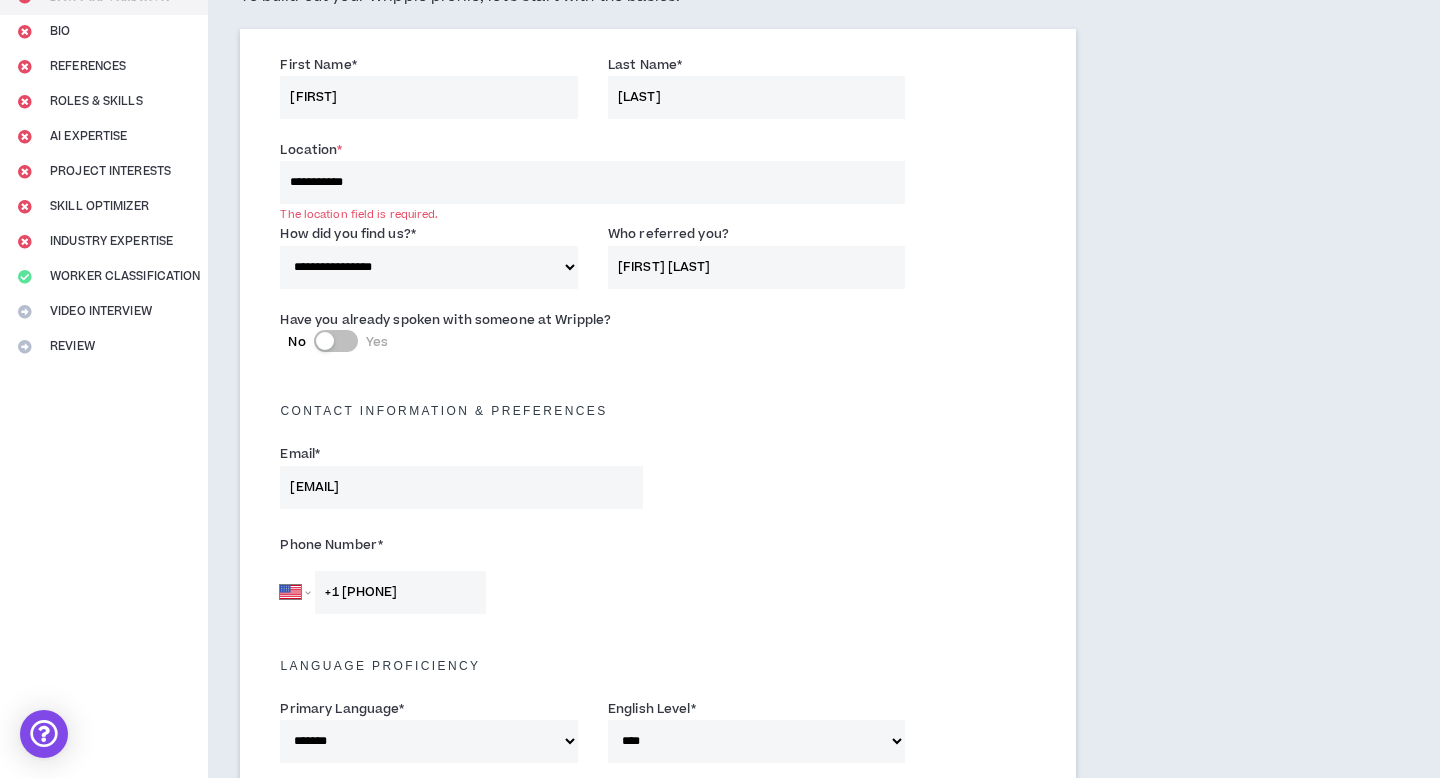 scroll, scrollTop: 167, scrollLeft: 0, axis: vertical 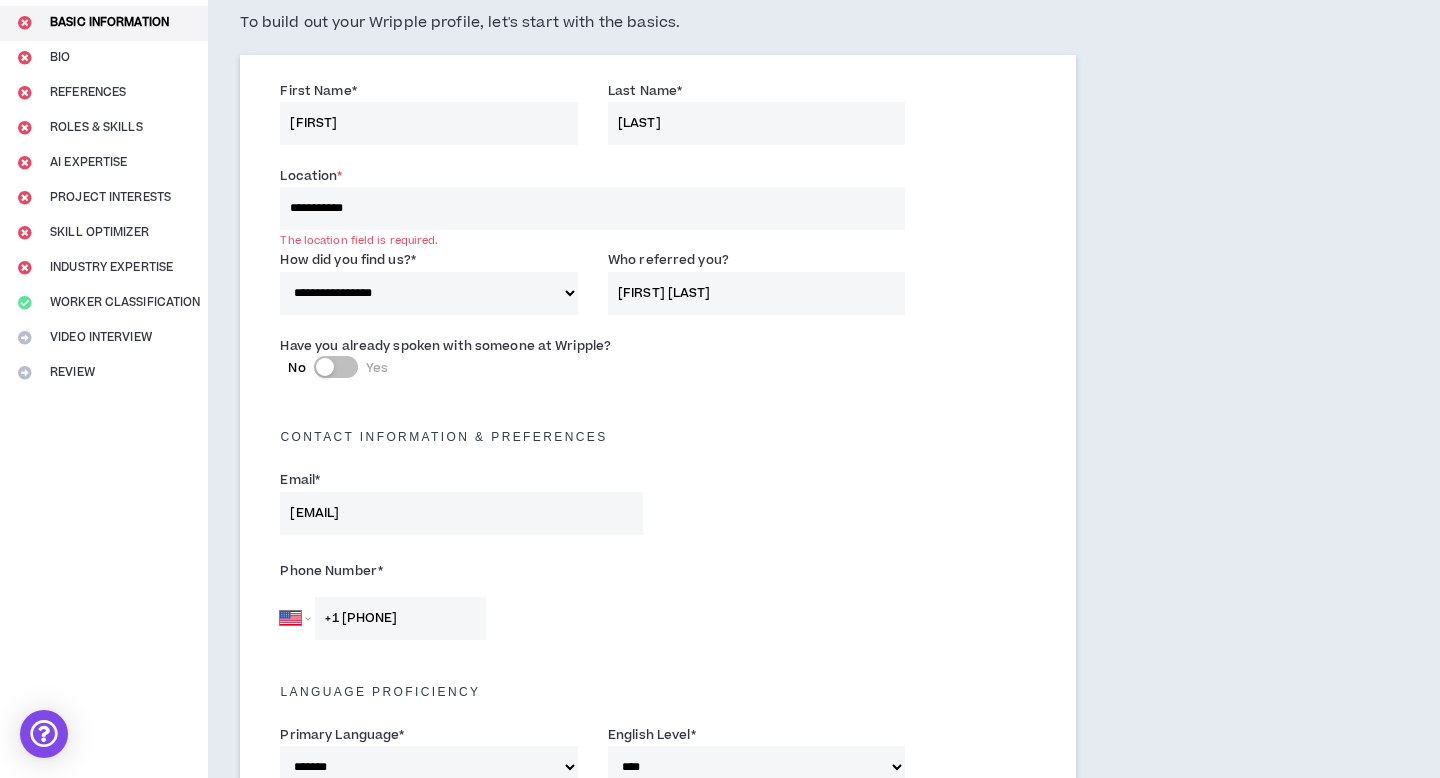 click on "**********" at bounding box center (592, 208) 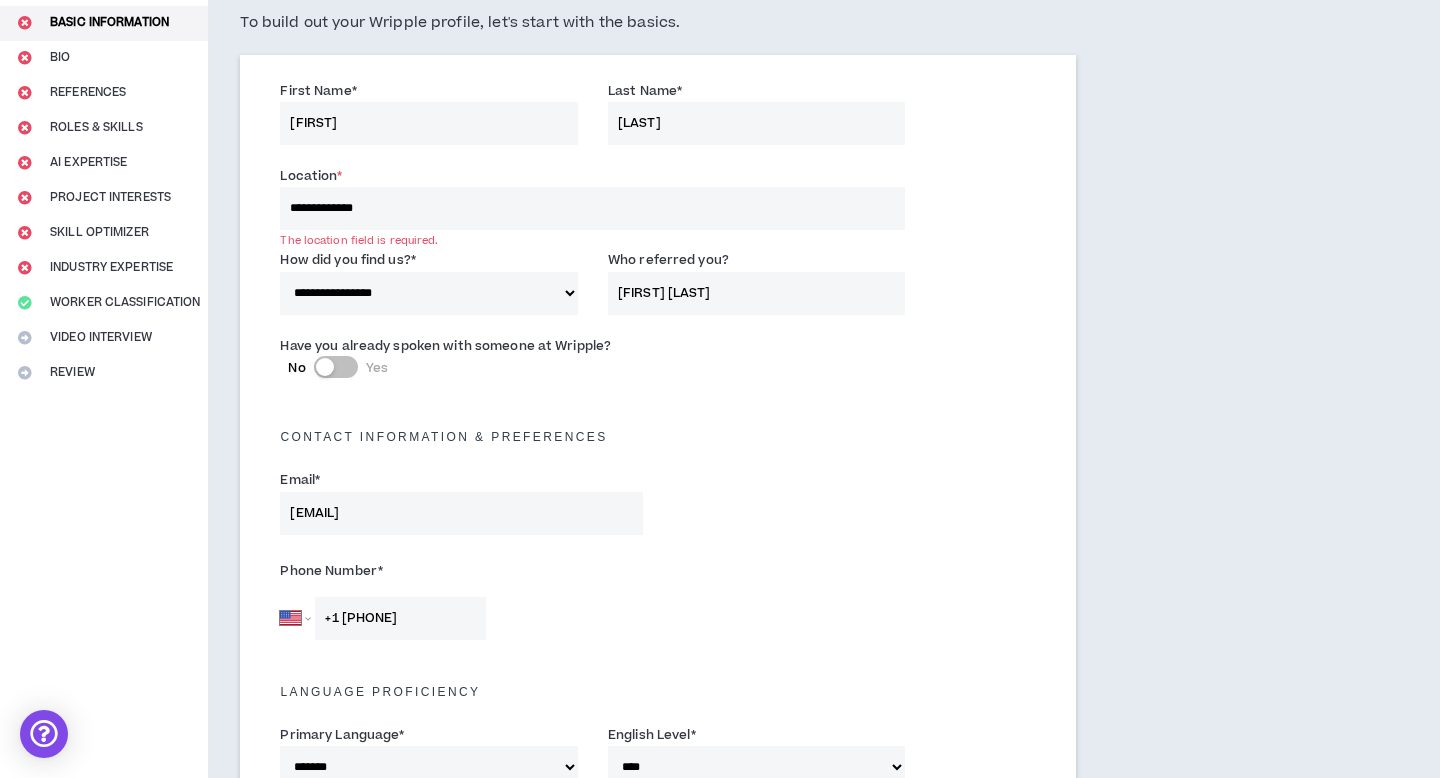 type on "**********" 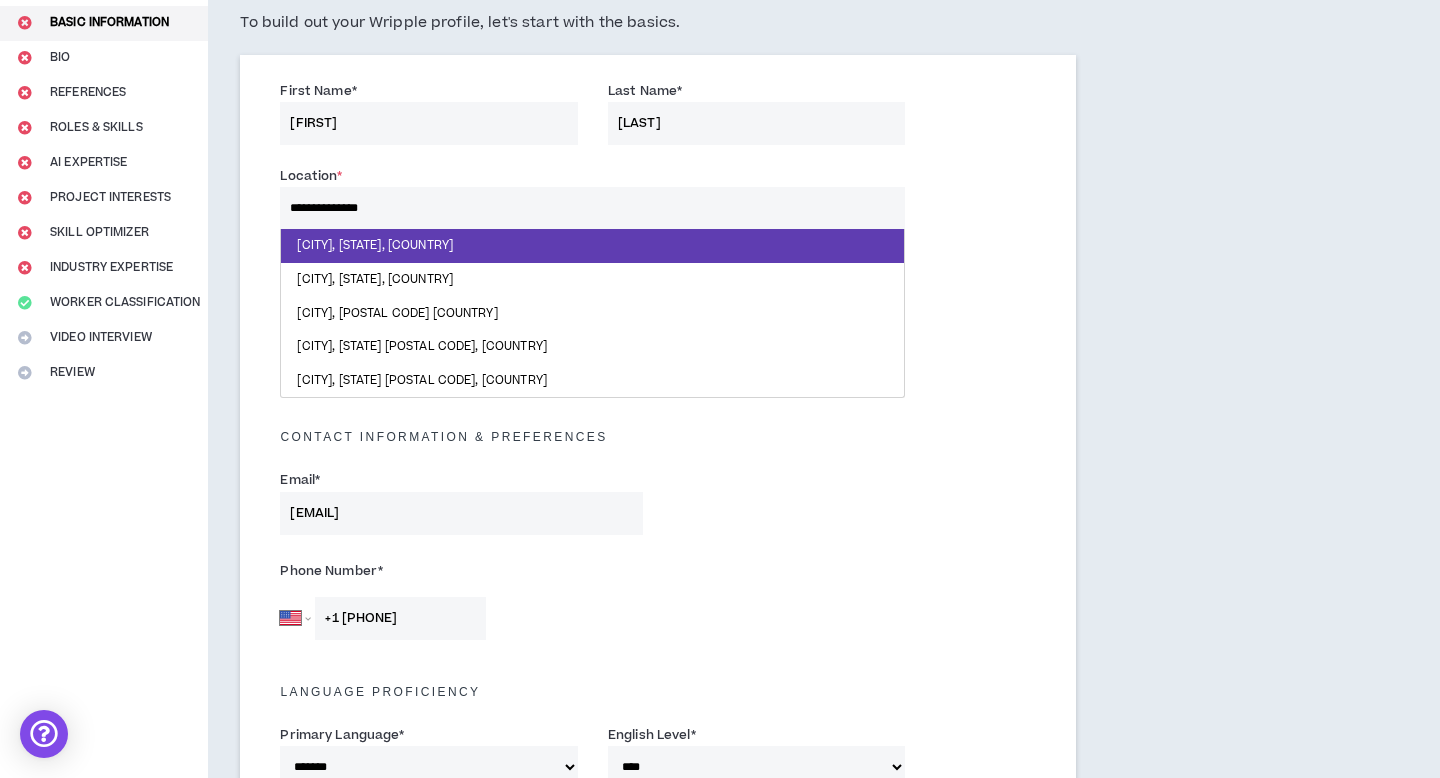 click on "**********" at bounding box center [592, 208] 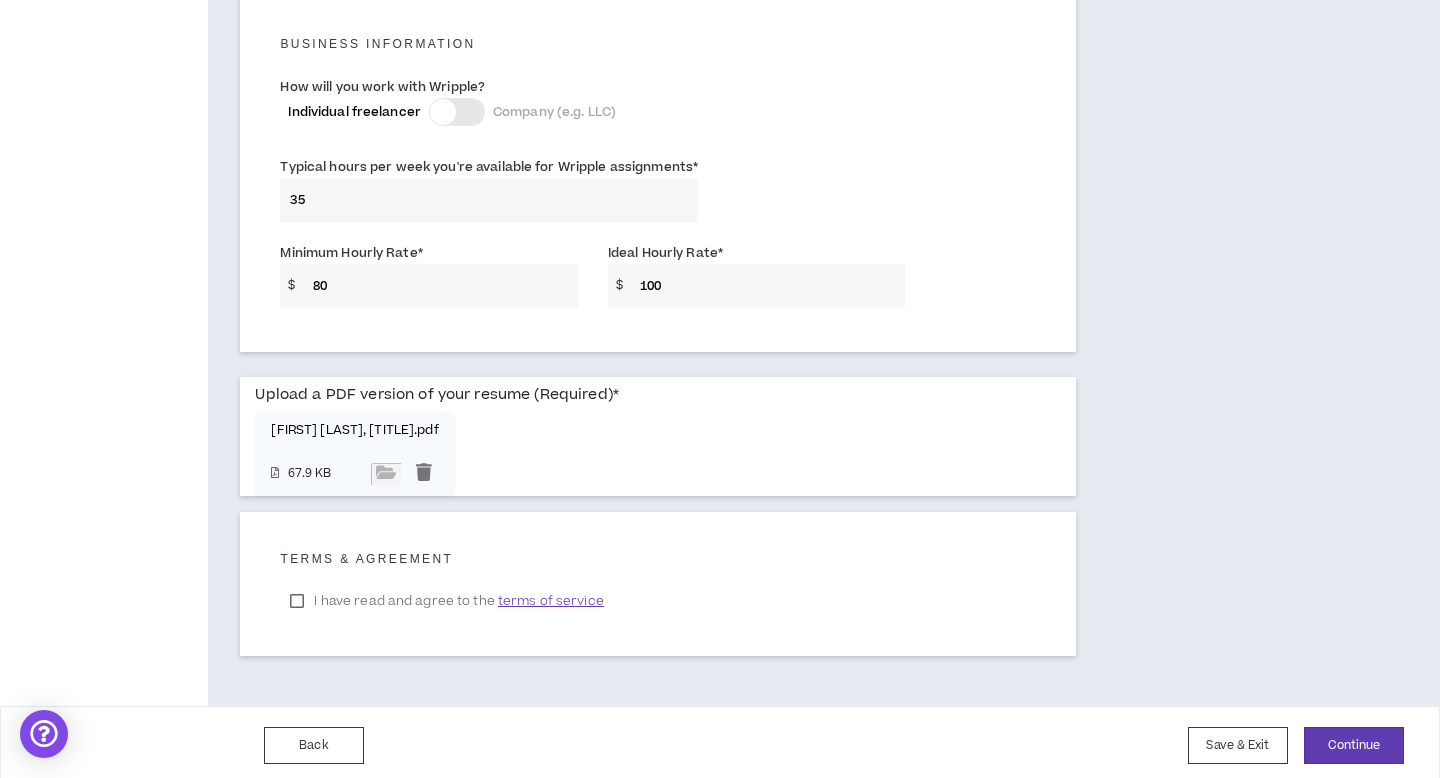 scroll, scrollTop: 1432, scrollLeft: 0, axis: vertical 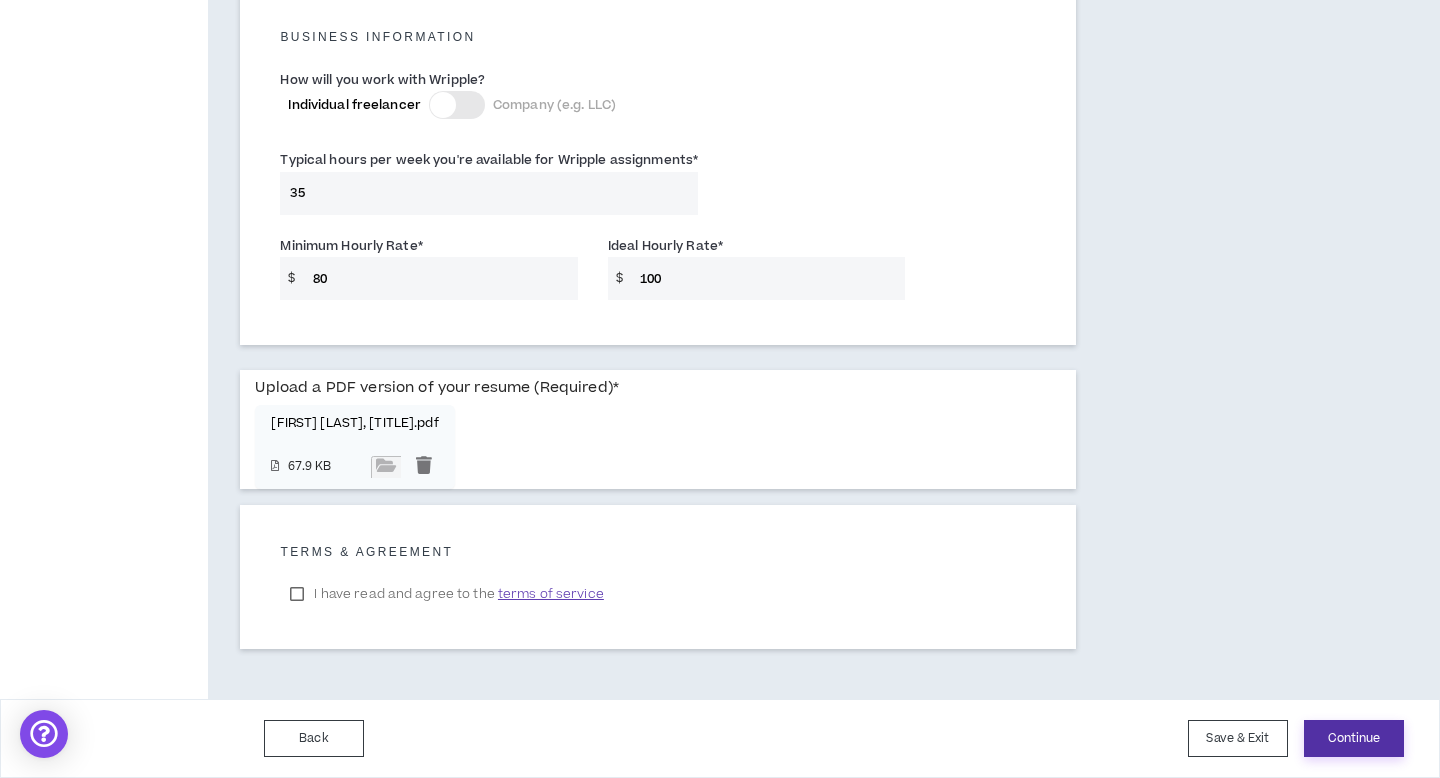 click on "Continue" at bounding box center [1354, 738] 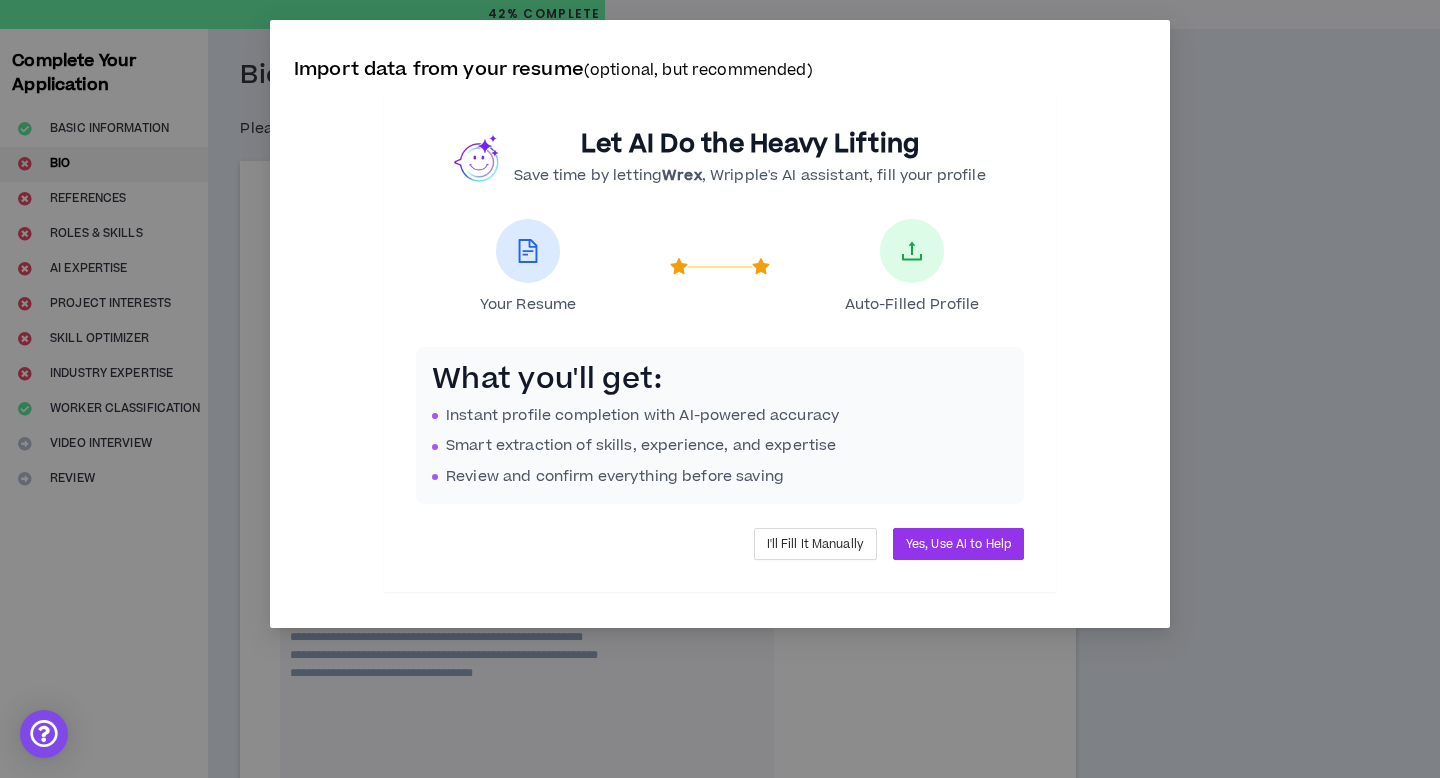scroll, scrollTop: 0, scrollLeft: 0, axis: both 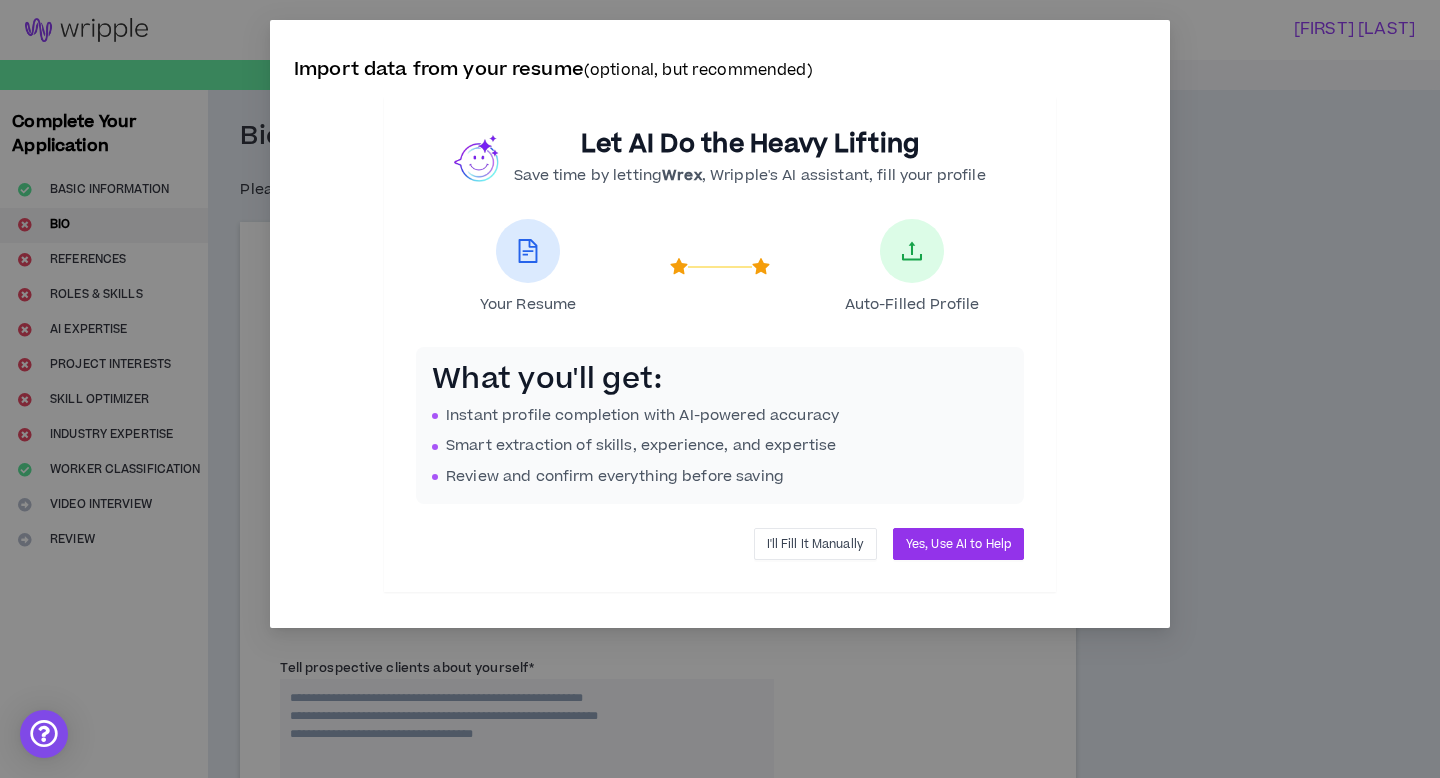 click on "I'll Fill It Manually" at bounding box center [815, 544] 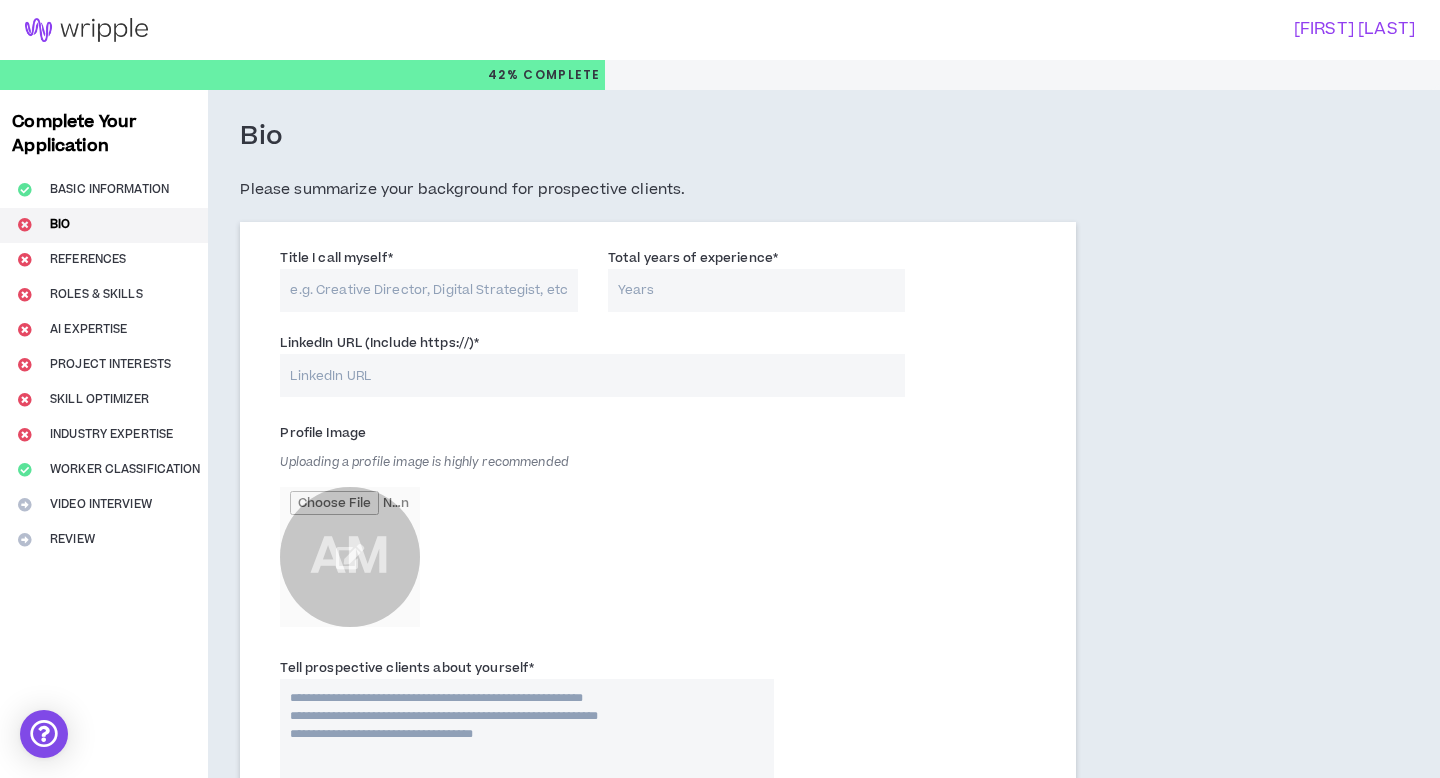click on "Title I call myself  *" at bounding box center (429, 290) 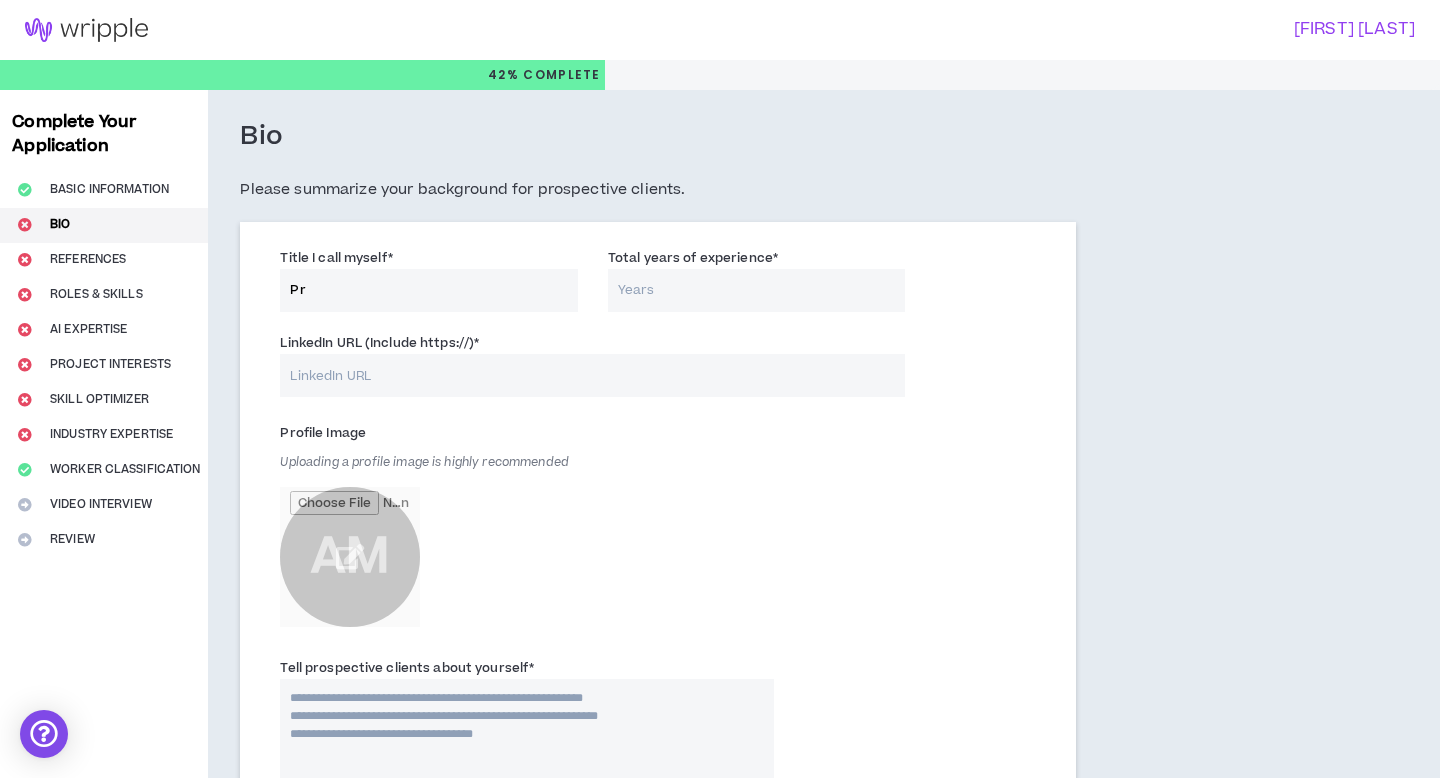 type on "P" 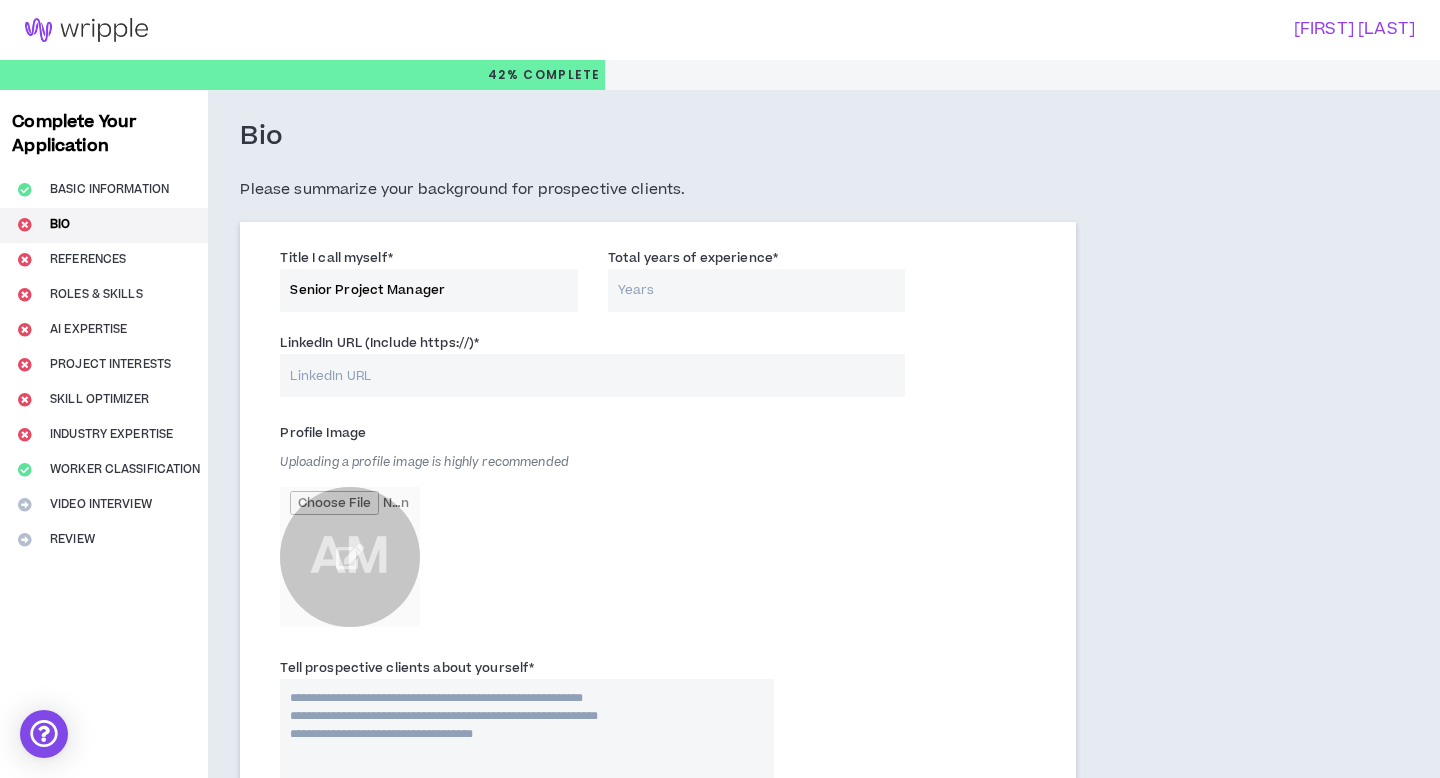 type on "Senior Project Manager" 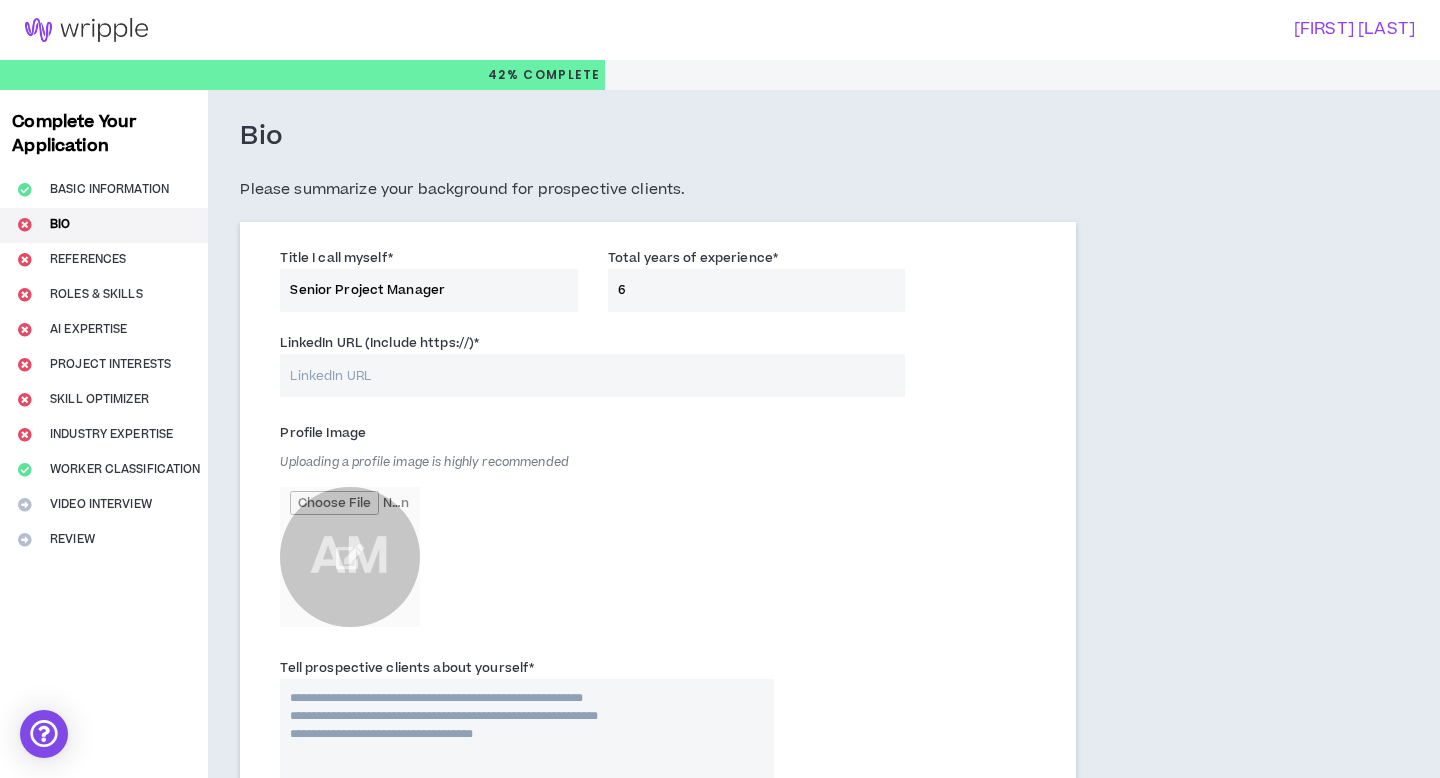 type on "6" 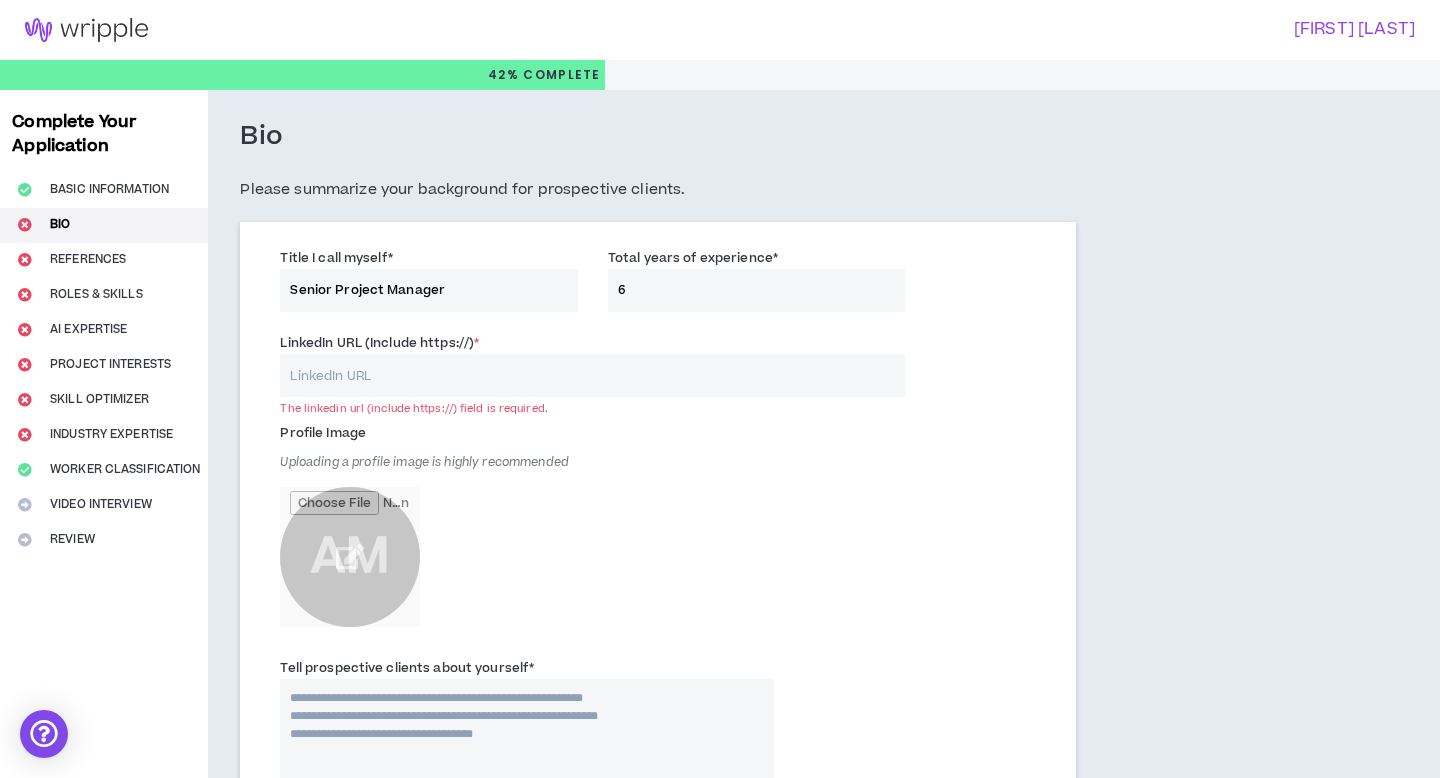paste on "https://www.[DOMAIN]/in/[FIRST]-[LAST]/" 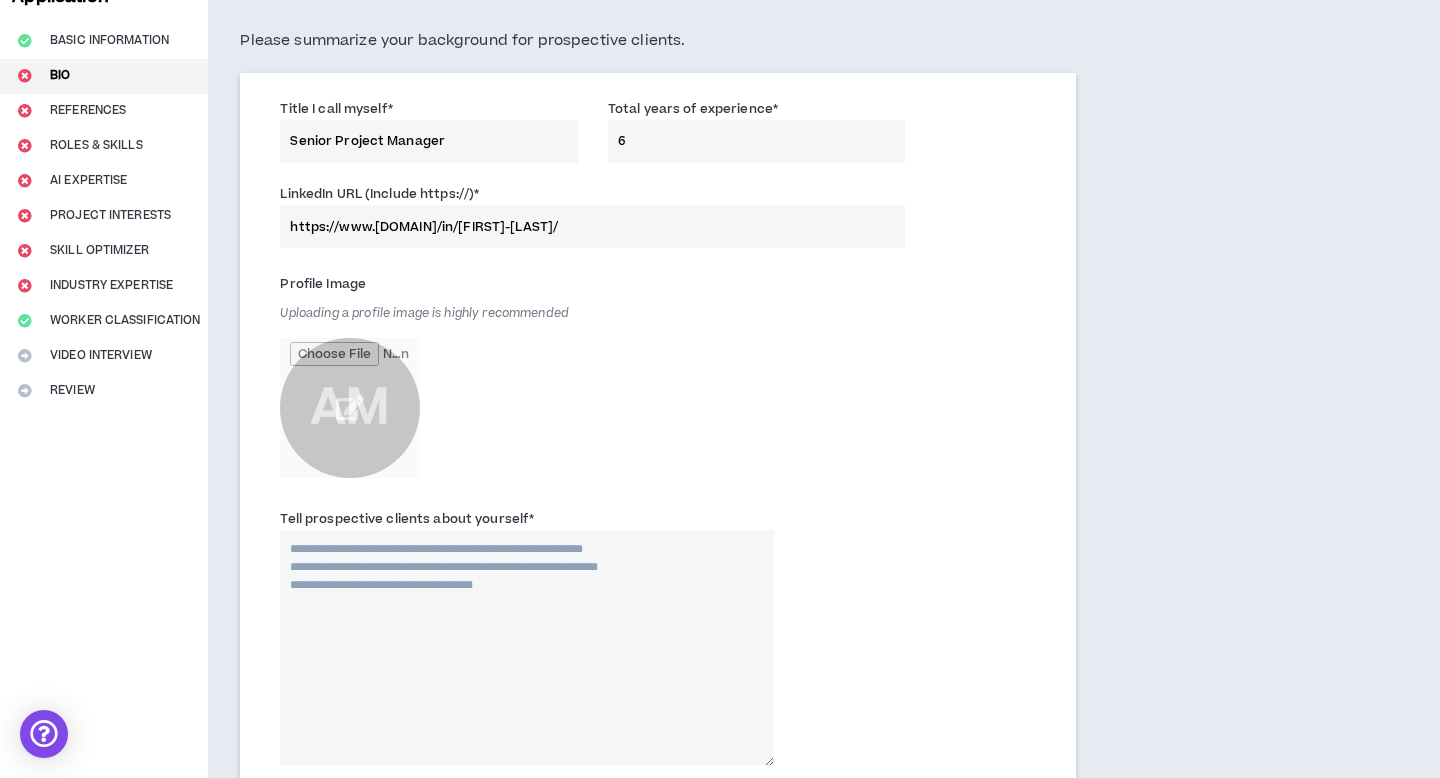 scroll, scrollTop: 173, scrollLeft: 0, axis: vertical 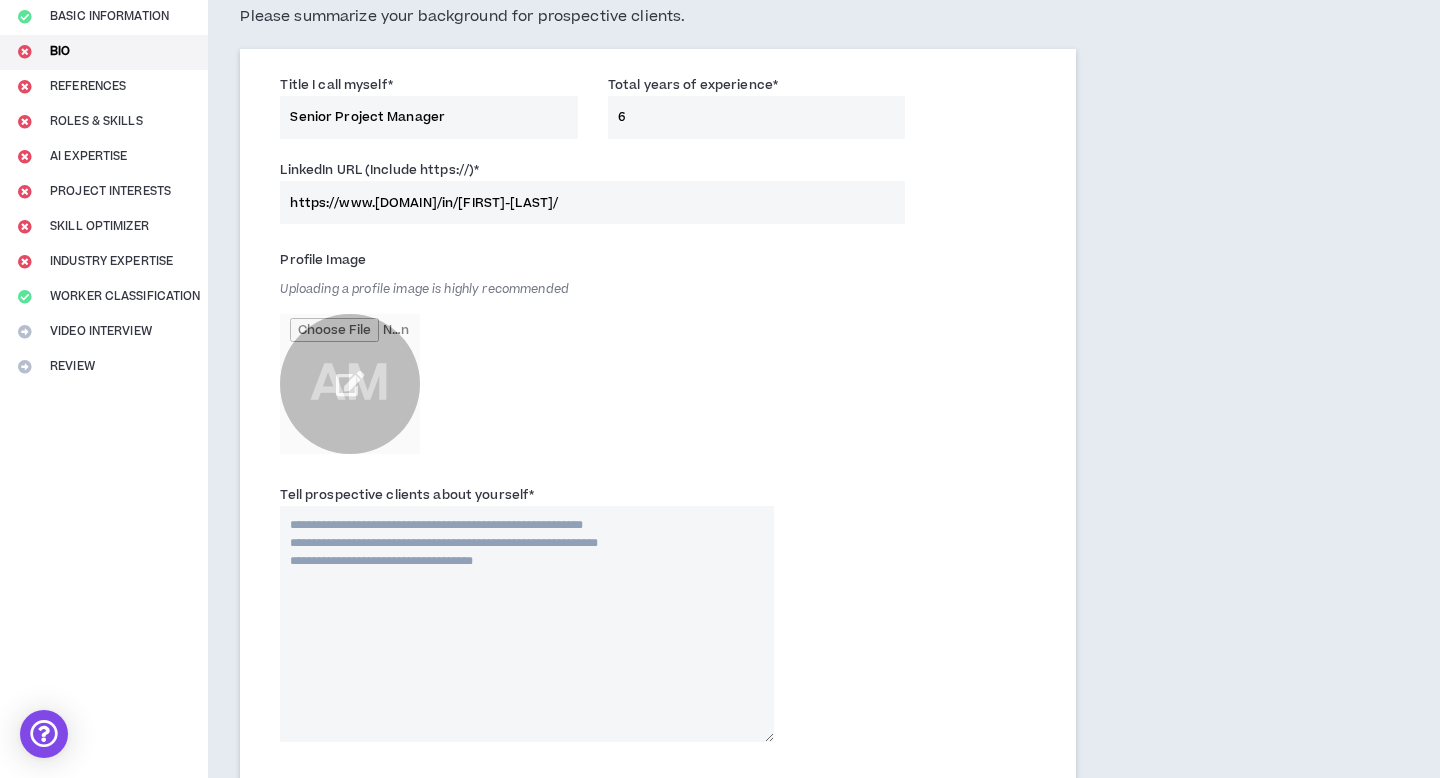 type on "https://www.[DOMAIN]/in/[FIRST]-[LAST]/" 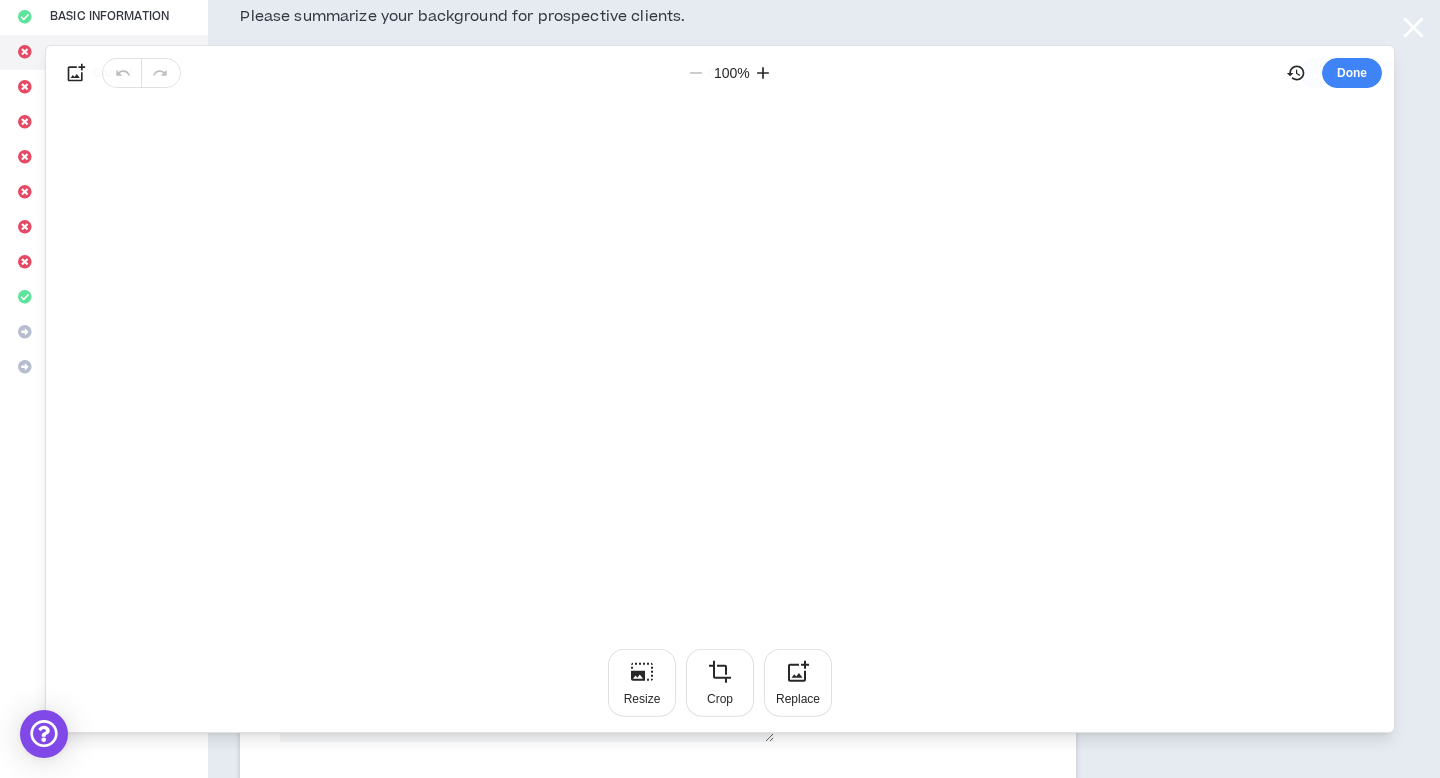 scroll, scrollTop: 0, scrollLeft: 0, axis: both 